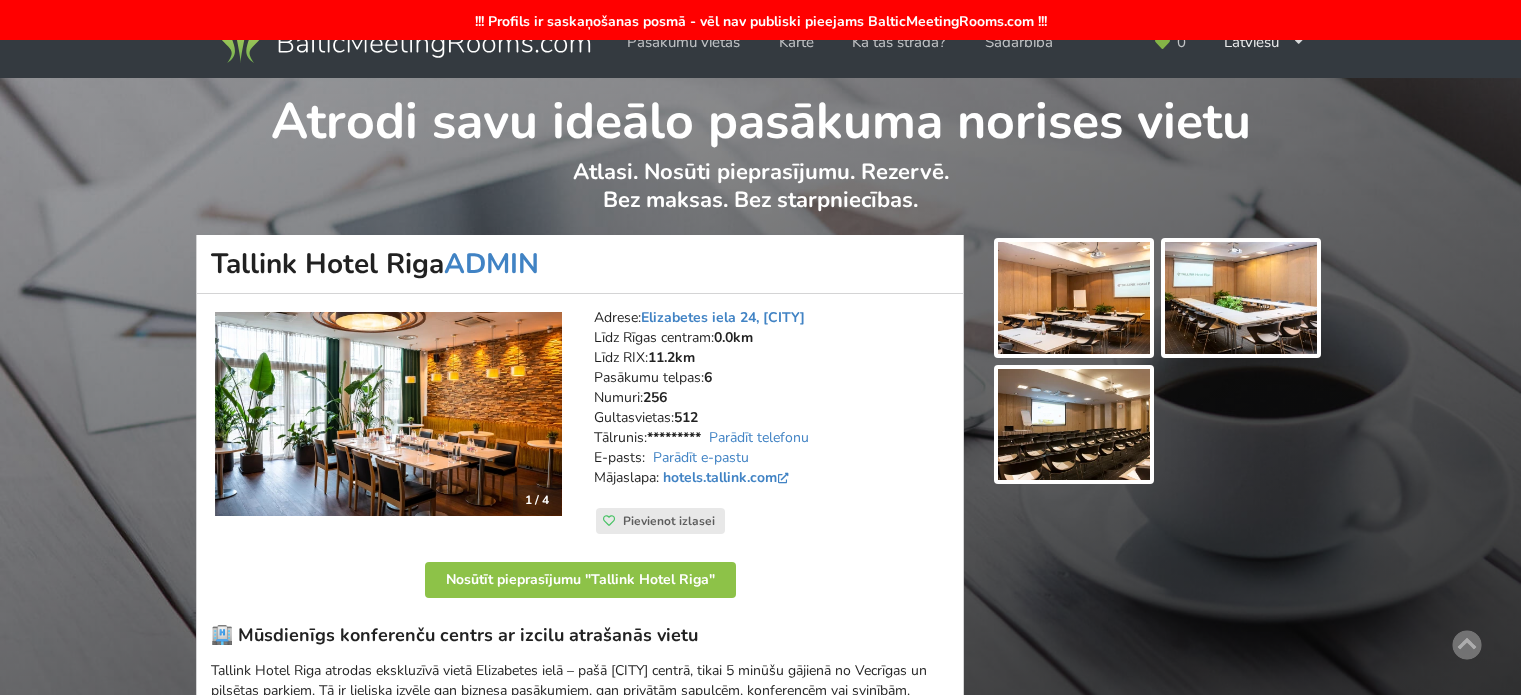 scroll, scrollTop: 0, scrollLeft: 0, axis: both 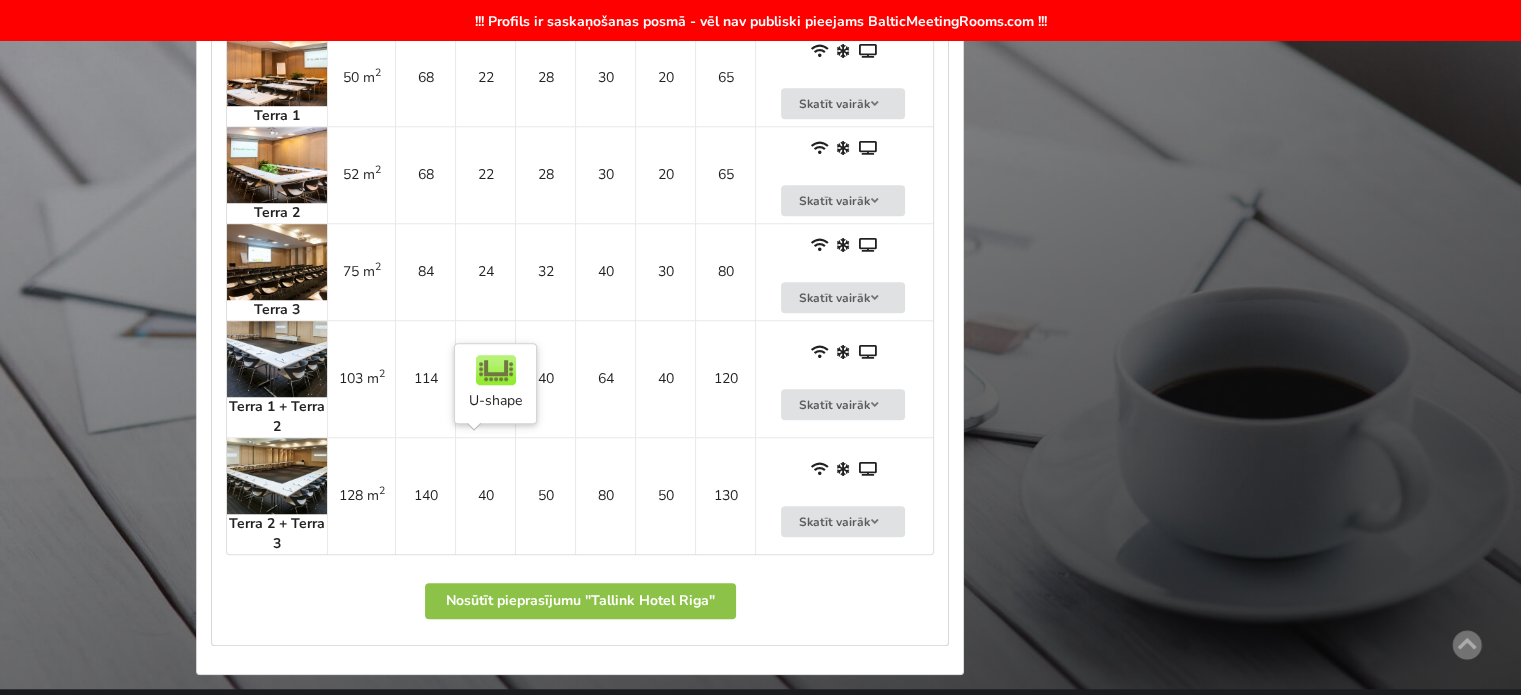click on "40" at bounding box center [485, 495] 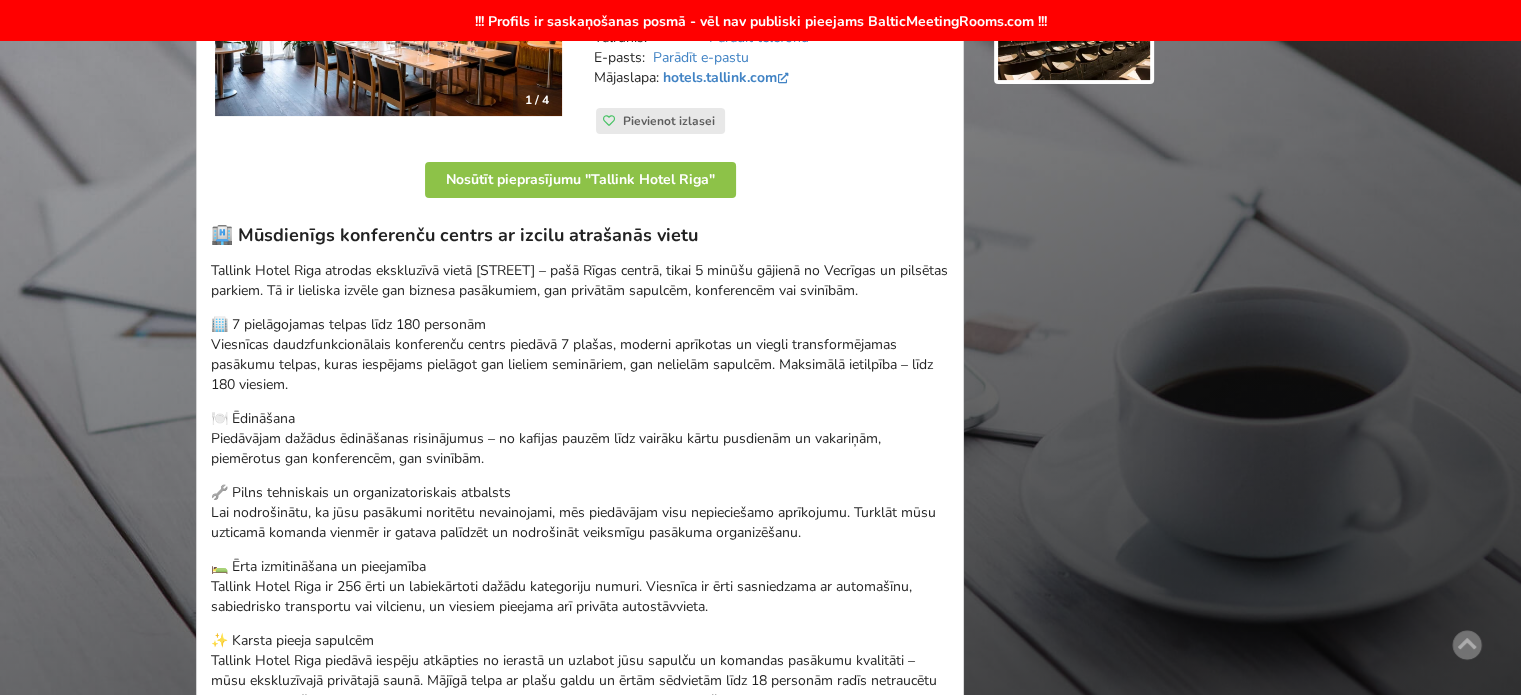 scroll, scrollTop: 0, scrollLeft: 0, axis: both 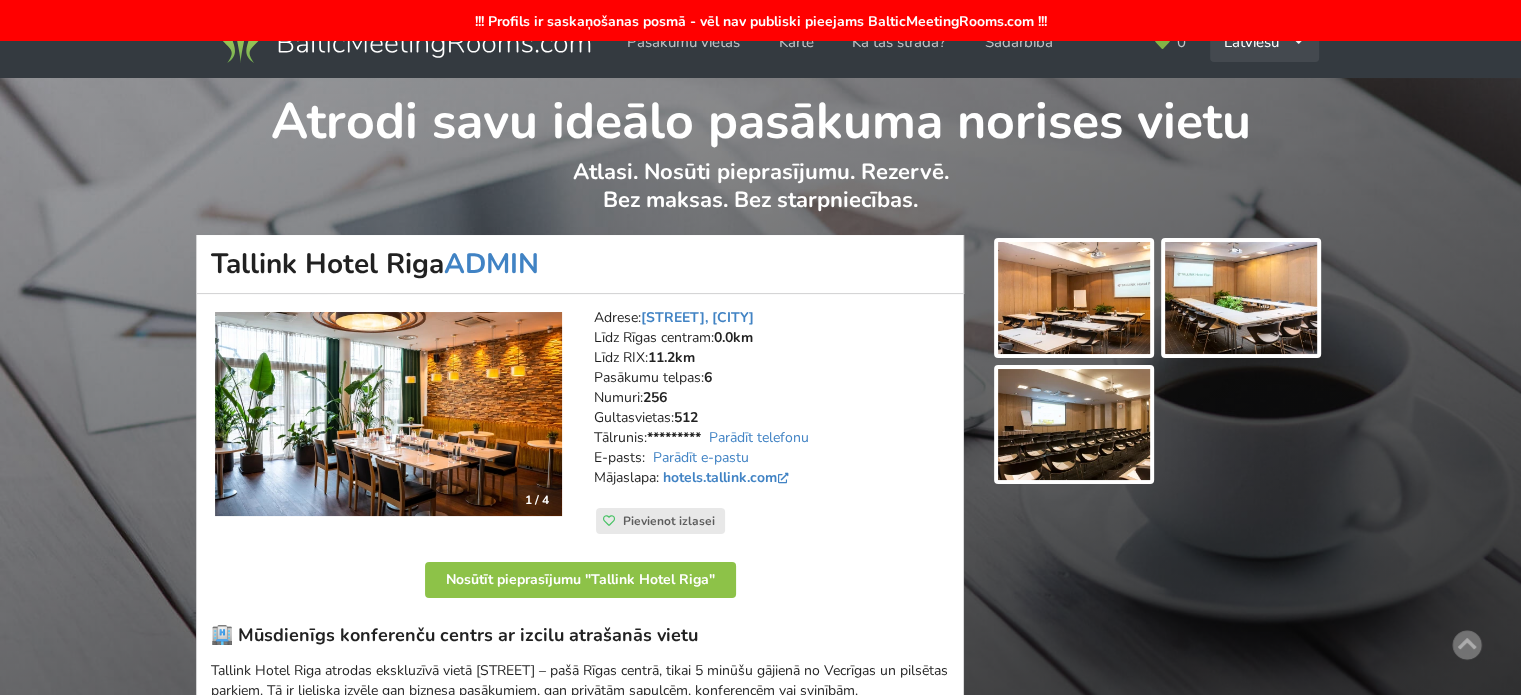 click on "Latviešu
English
Русский" at bounding box center (1264, 42) 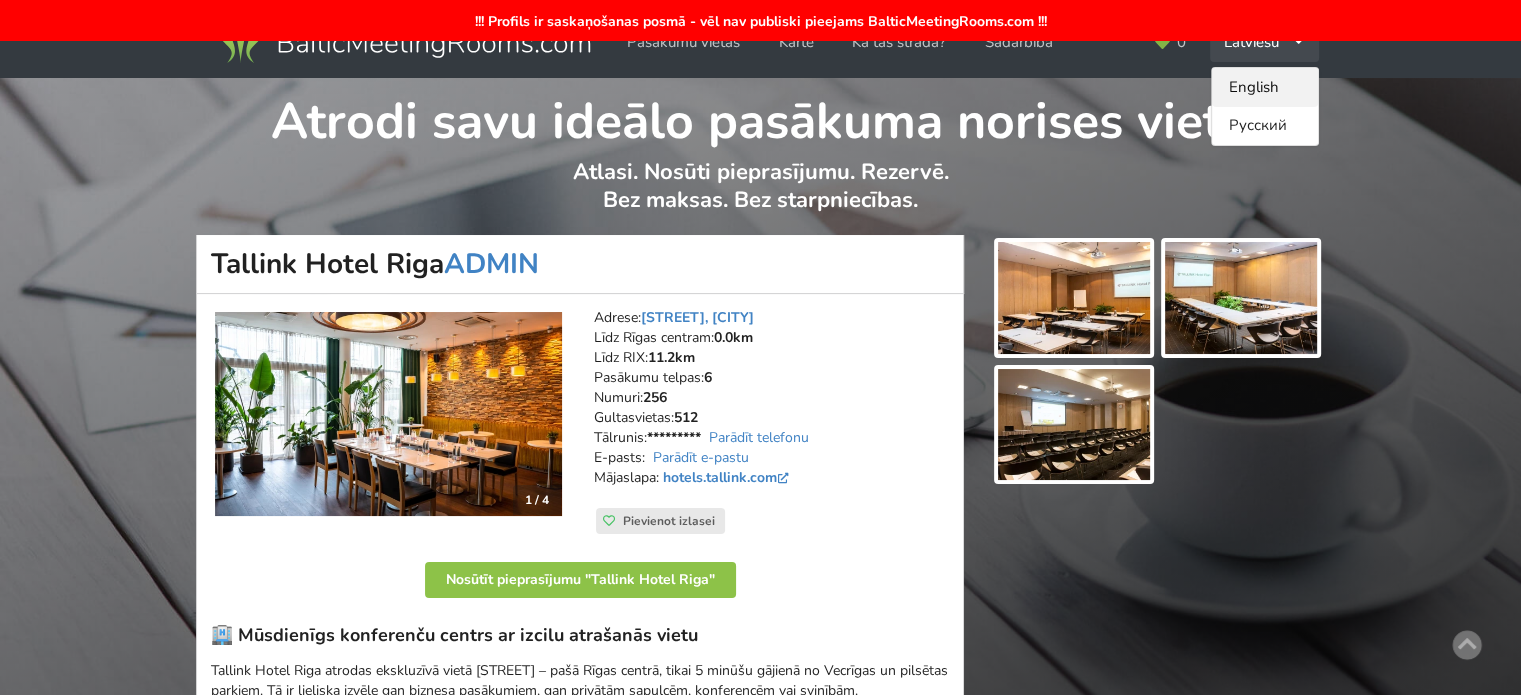 click on "English" at bounding box center (1265, 87) 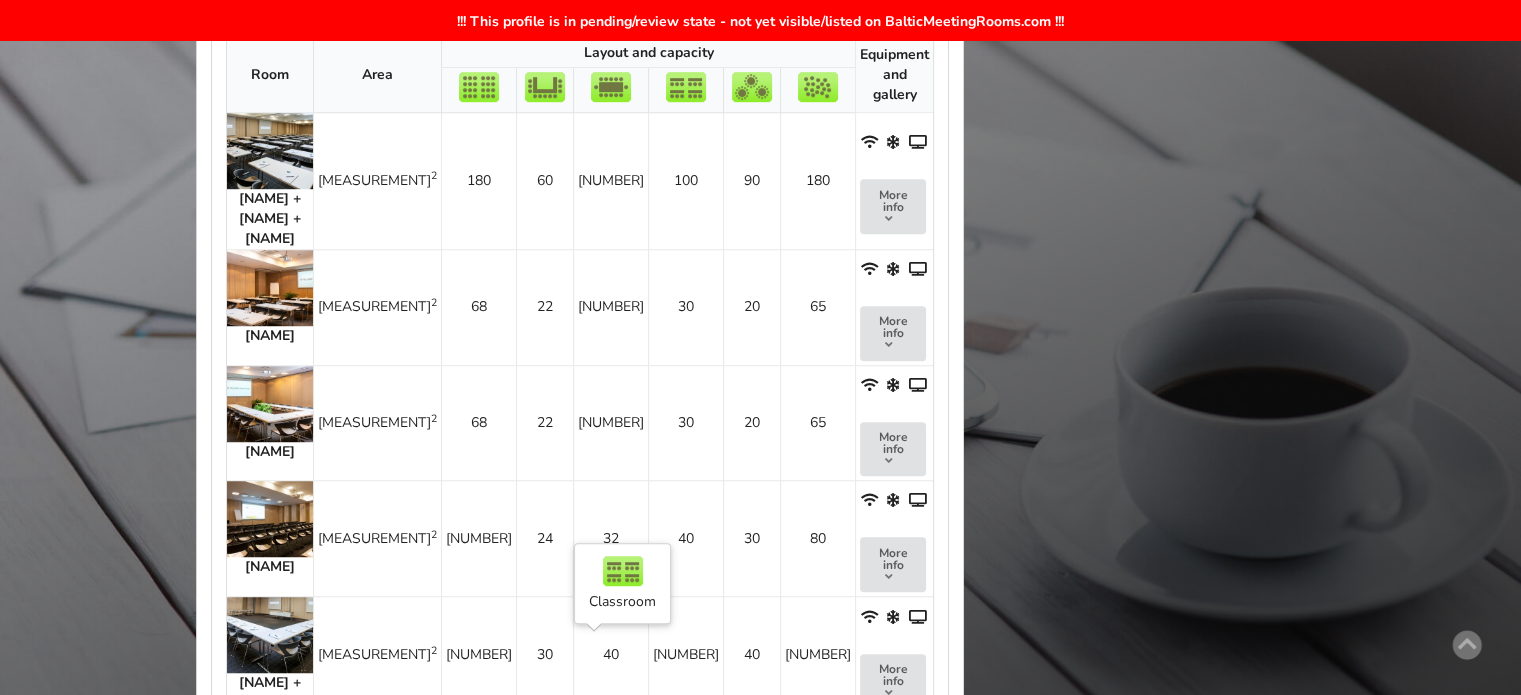scroll, scrollTop: 1700, scrollLeft: 0, axis: vertical 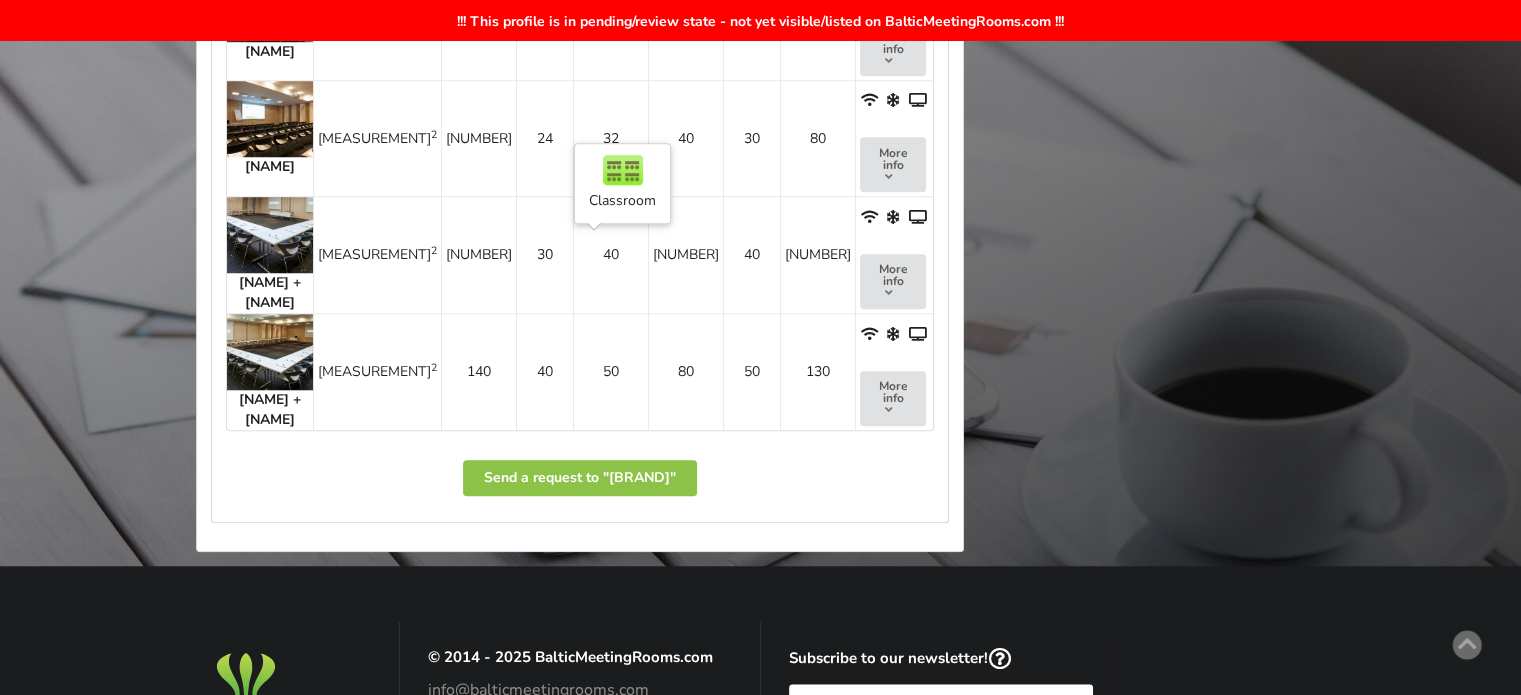 click on "80" at bounding box center (685, 371) 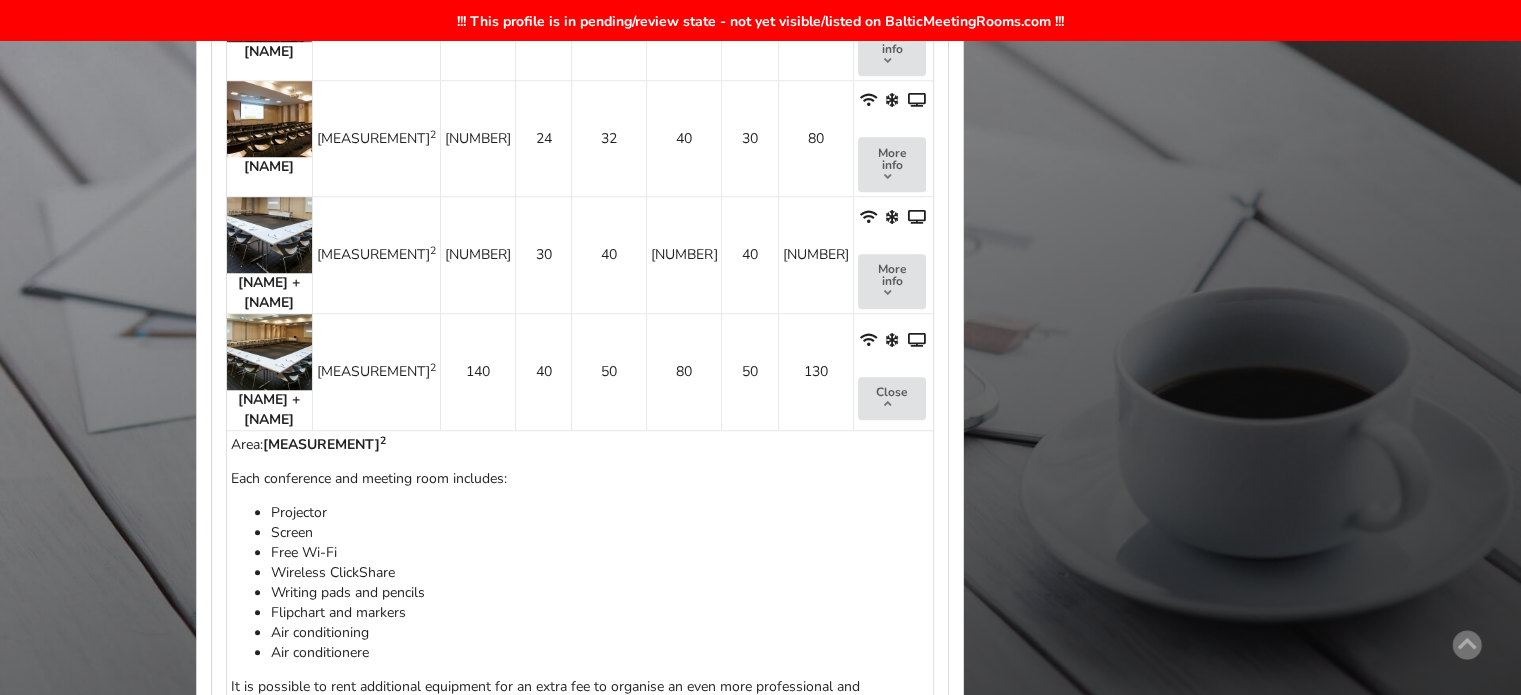 click on "80" at bounding box center [683, 371] 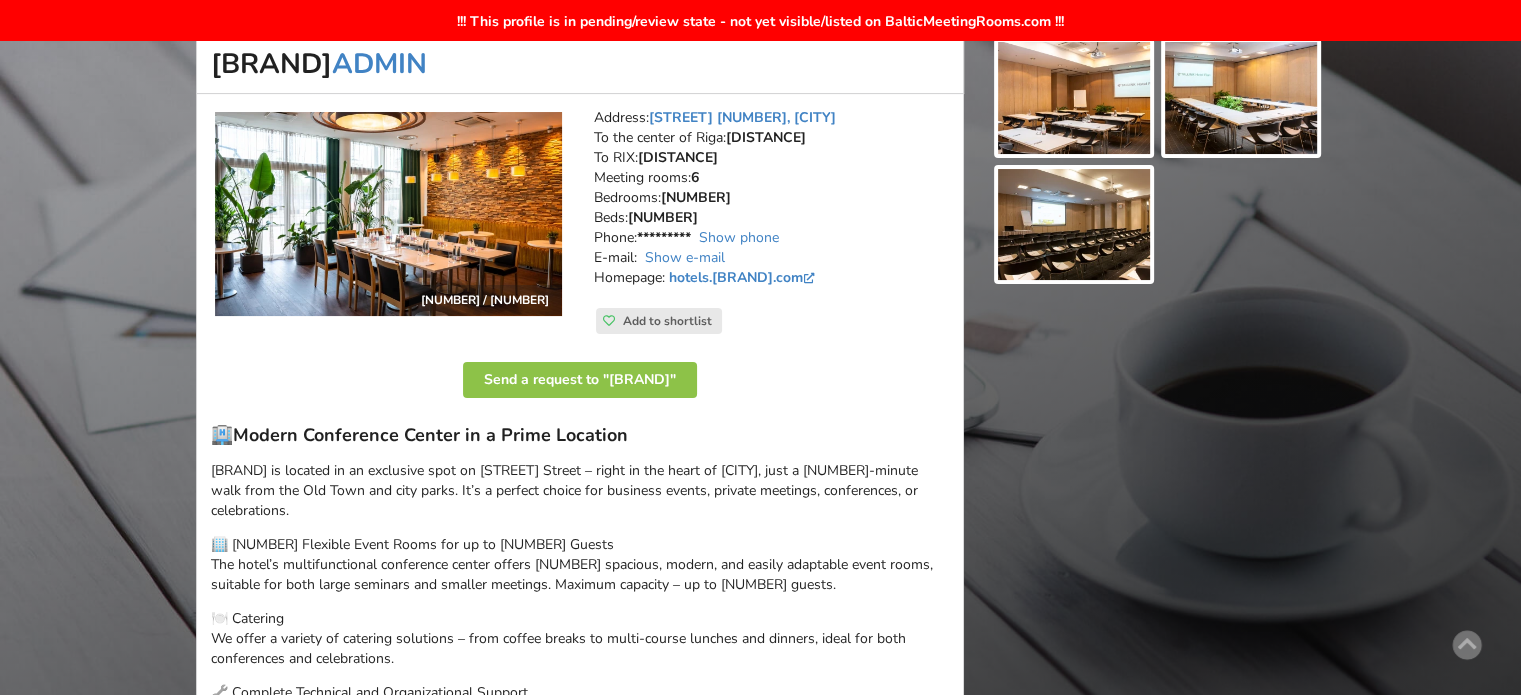 scroll, scrollTop: 0, scrollLeft: 0, axis: both 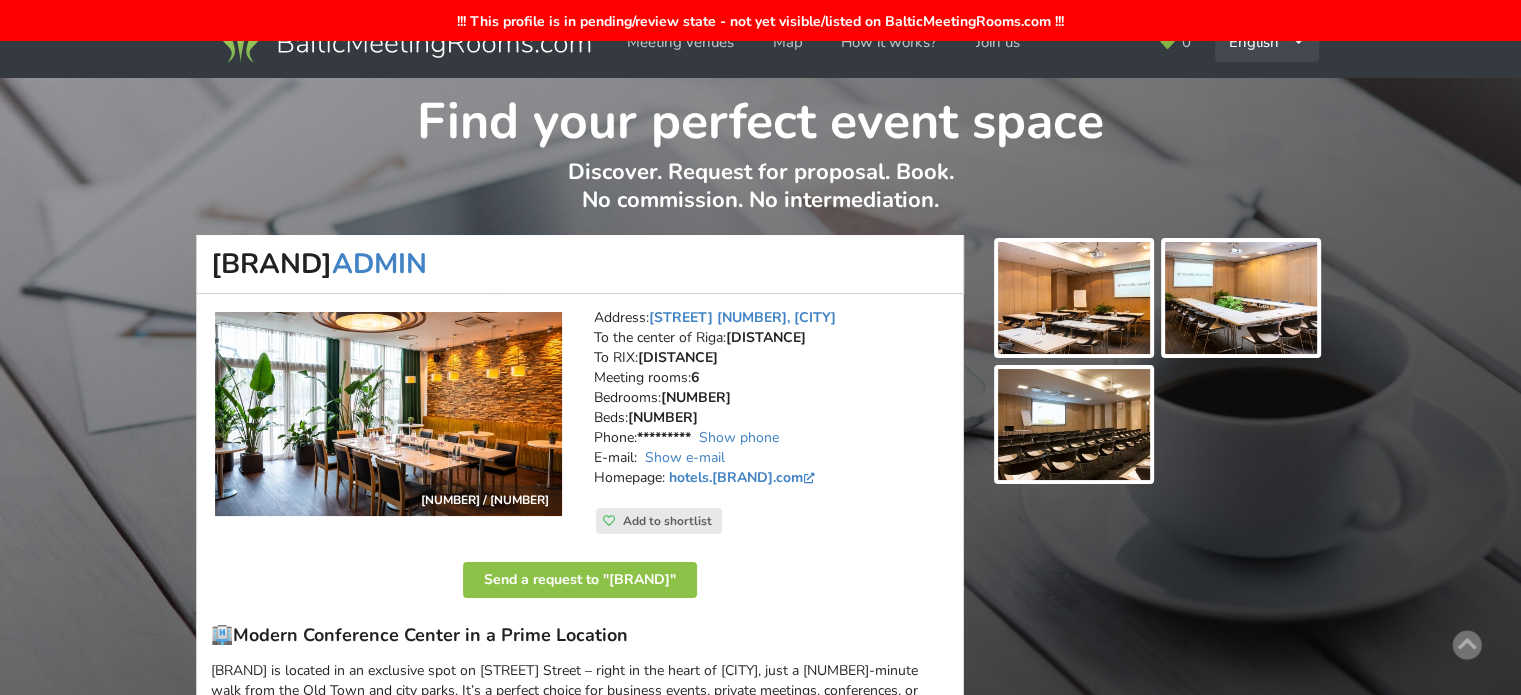 click on "English
Русский
Latviešu" at bounding box center (1267, 42) 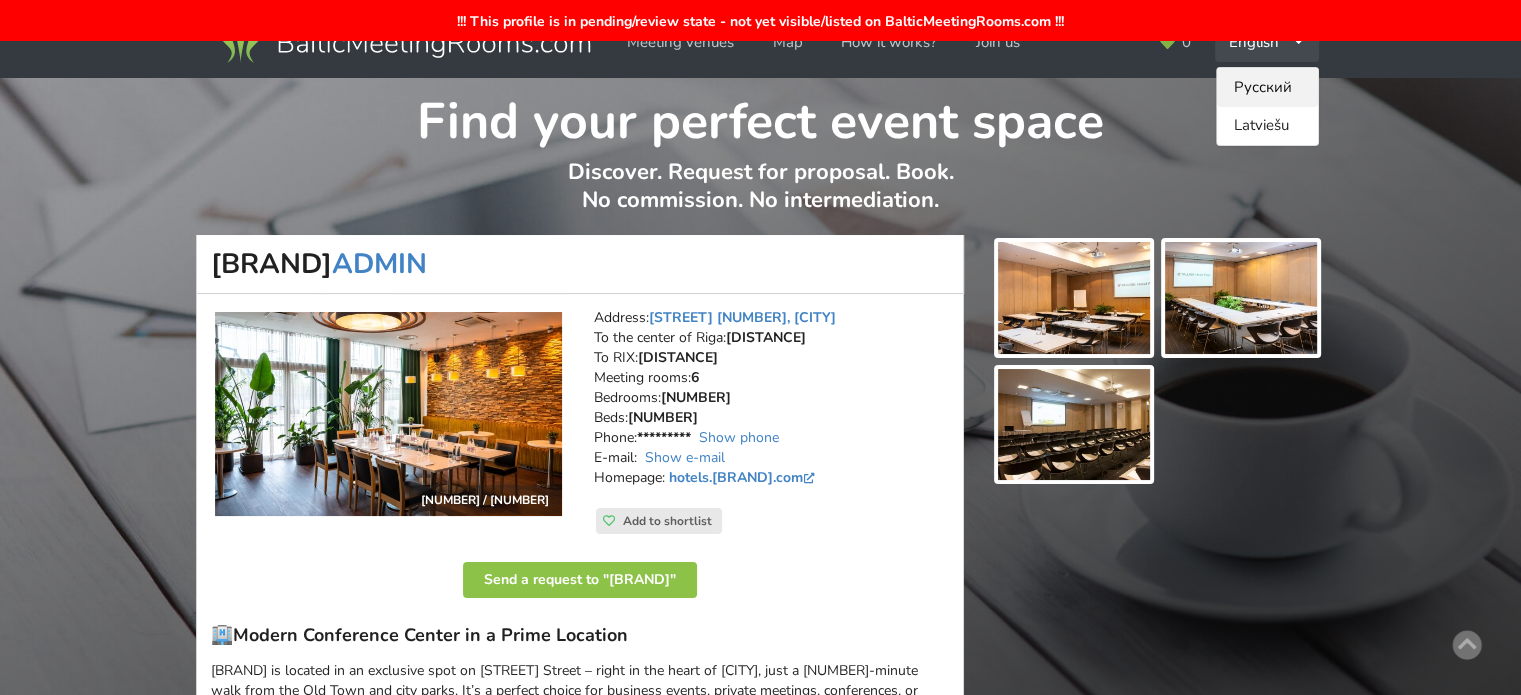 click on "Русский" at bounding box center (1267, 87) 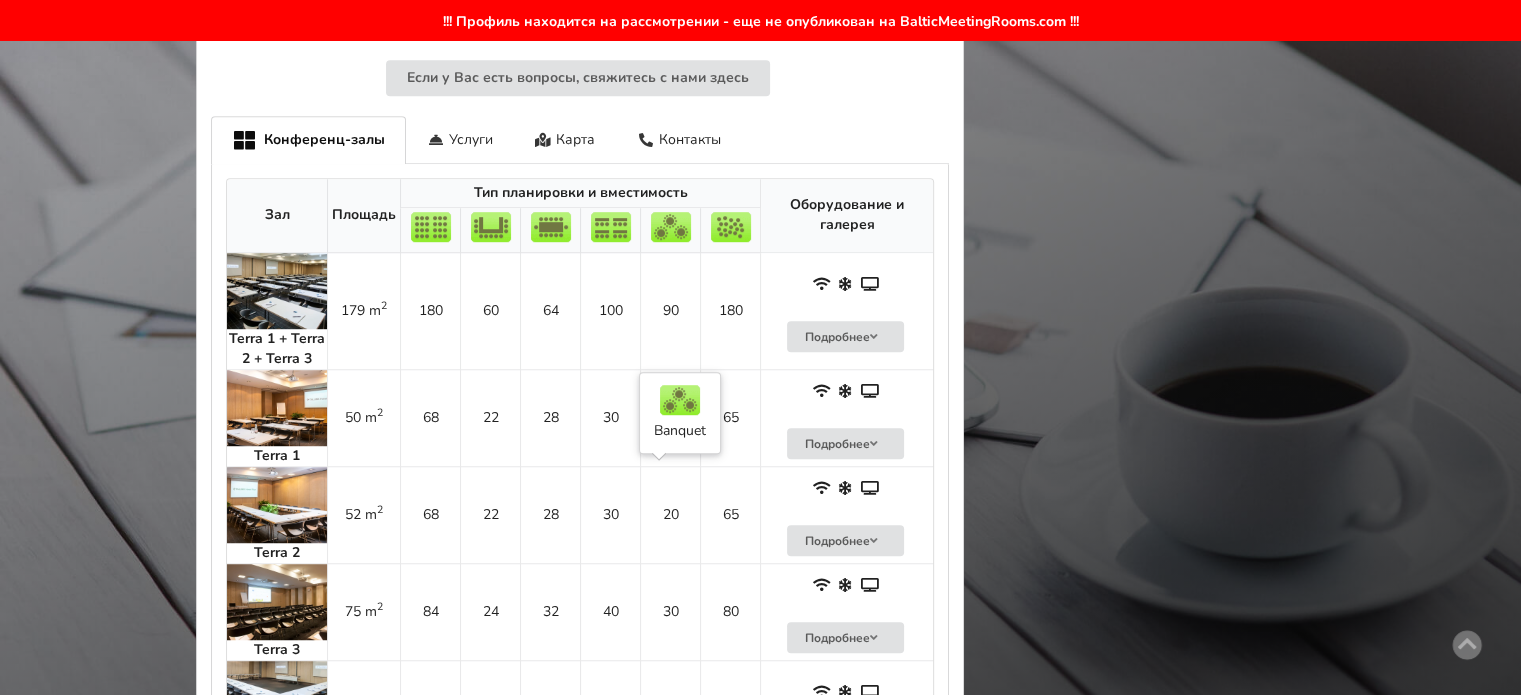 scroll, scrollTop: 1800, scrollLeft: 0, axis: vertical 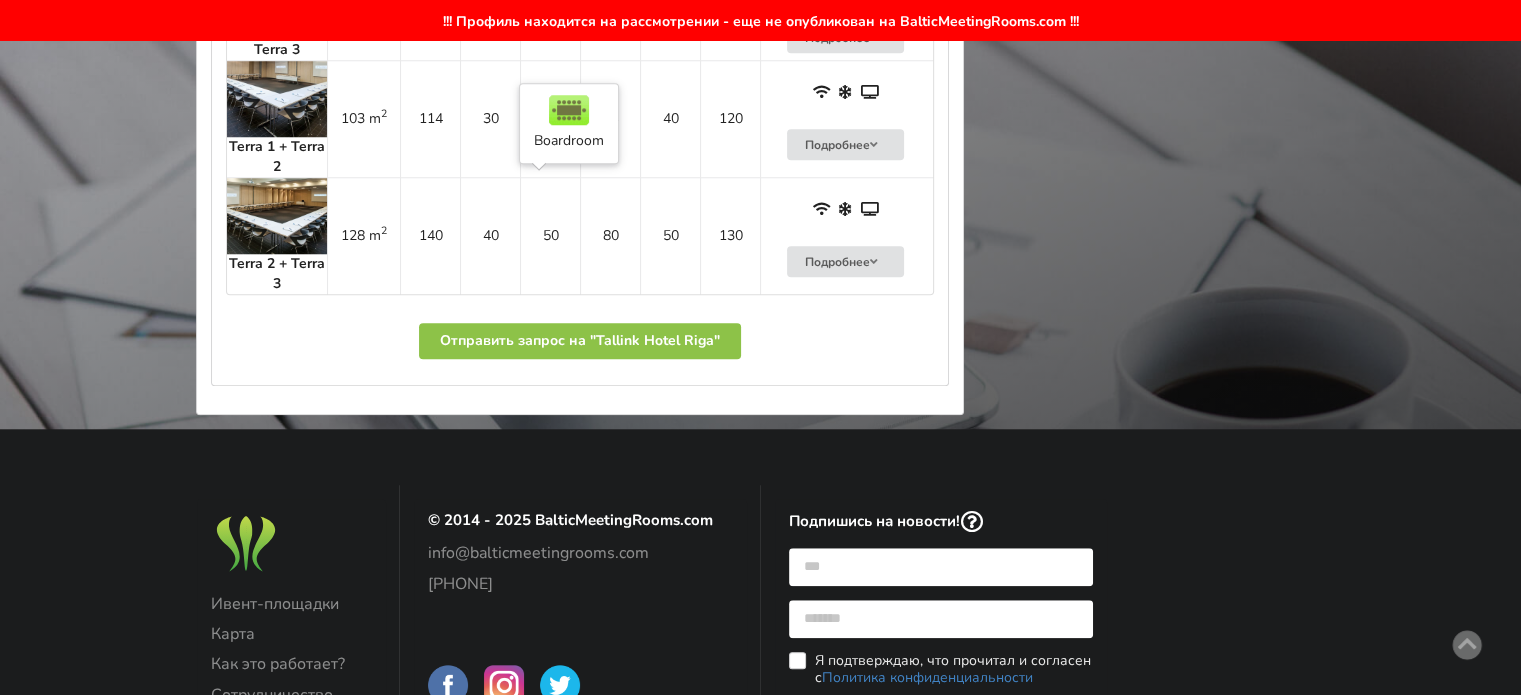 click on "50" at bounding box center (550, 235) 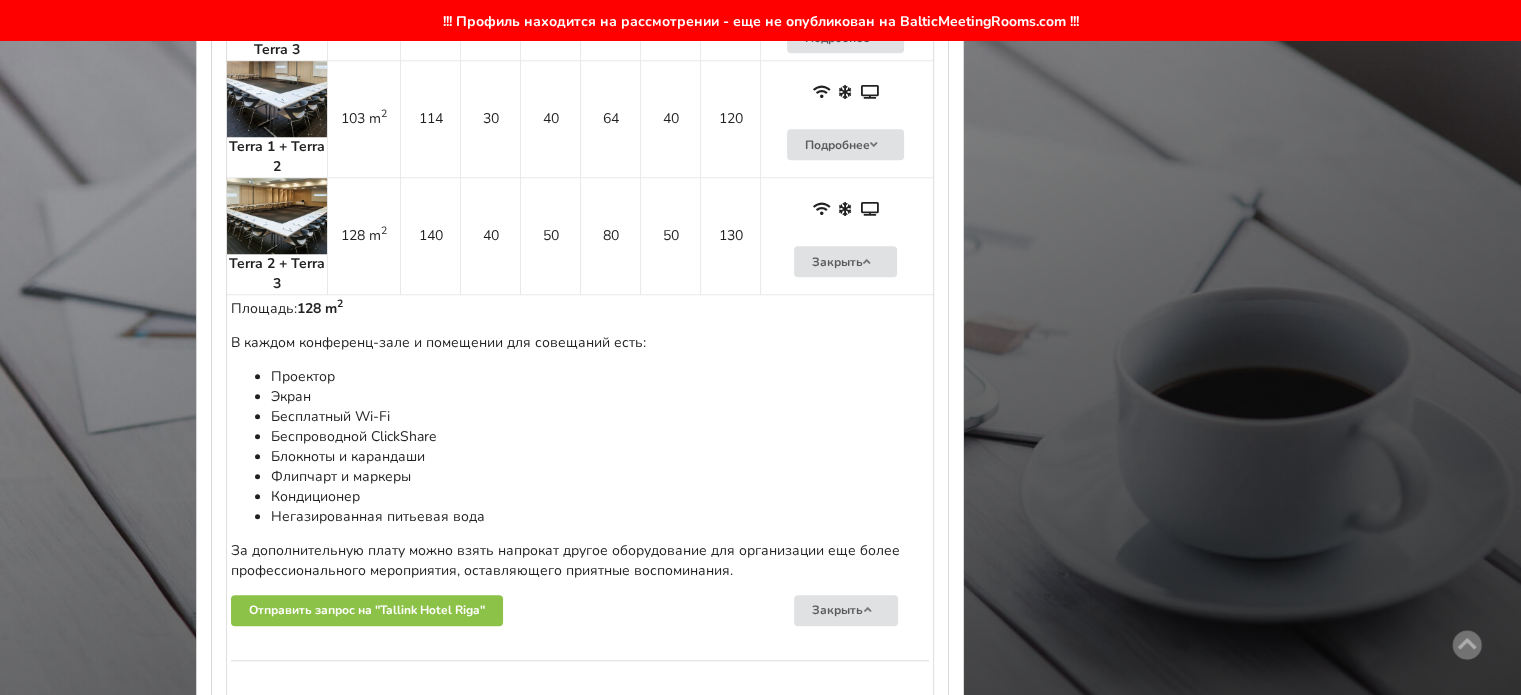click on "50" at bounding box center [550, 235] 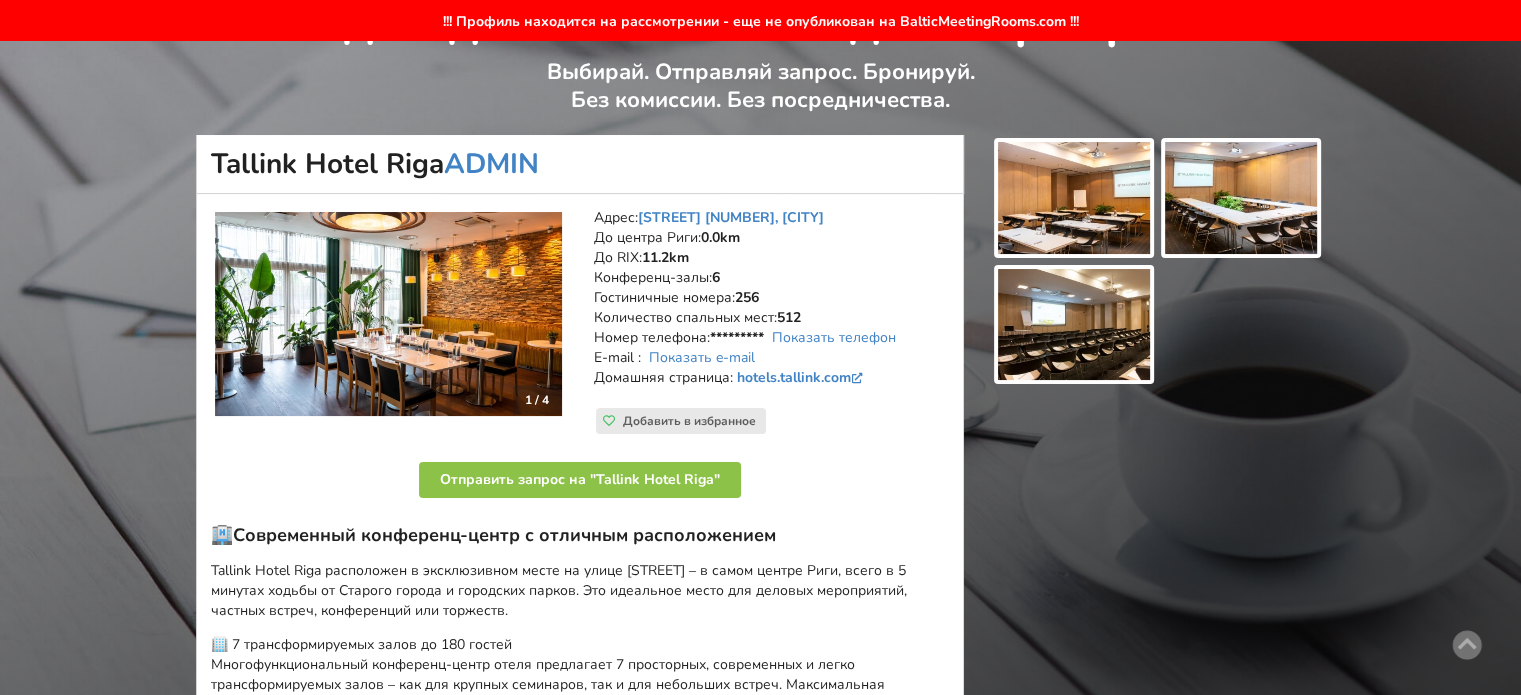 scroll, scrollTop: 0, scrollLeft: 0, axis: both 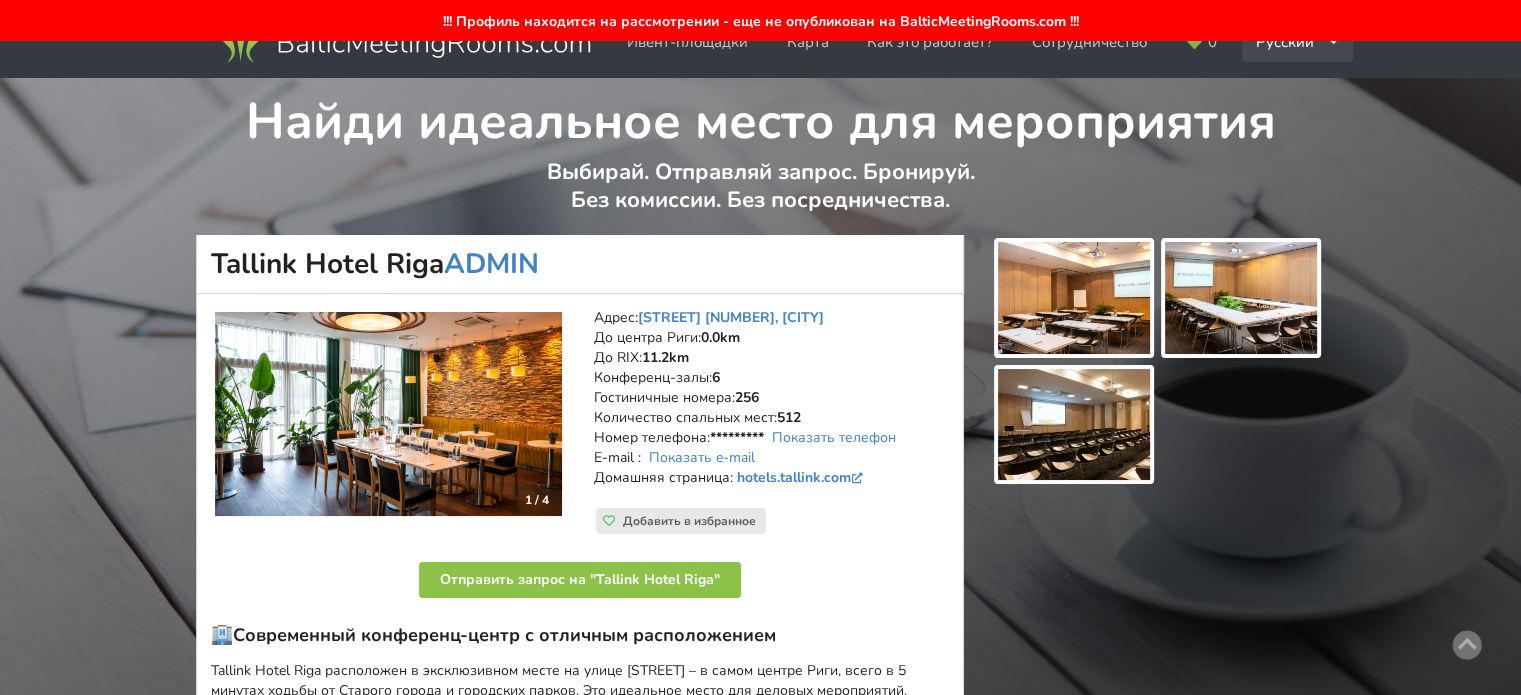 click on "Русский
English
Latviešu" at bounding box center (1298, 42) 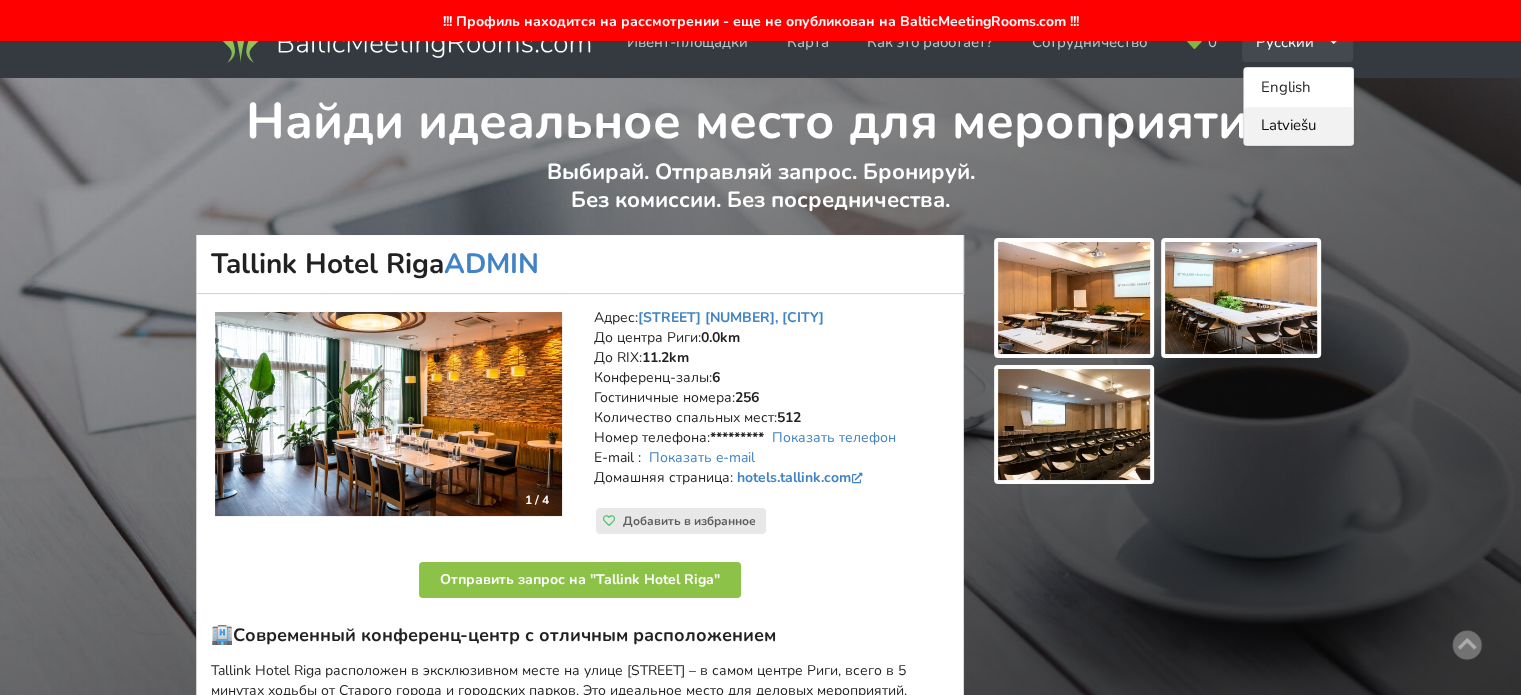 click on "Latviešu" at bounding box center [1298, 126] 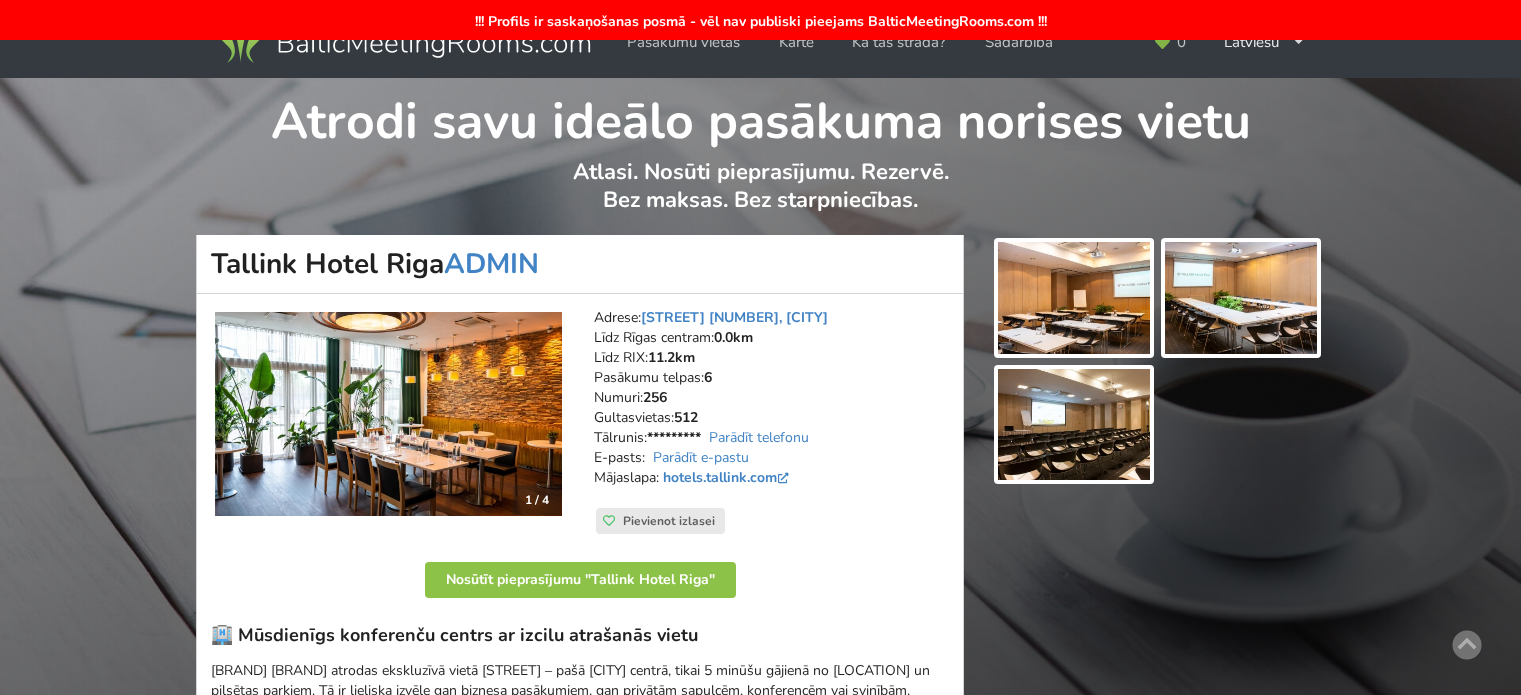 scroll, scrollTop: 0, scrollLeft: 0, axis: both 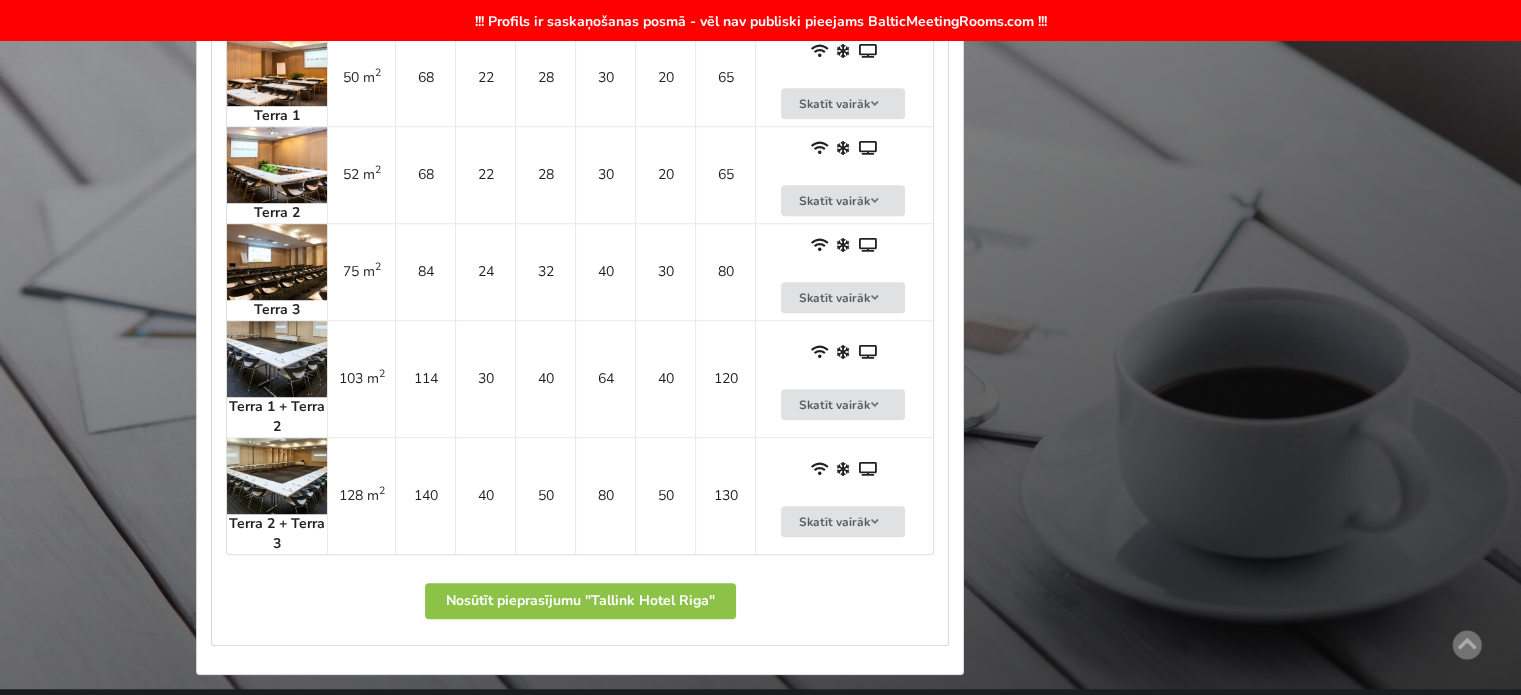 click on "103 m 2" at bounding box center (361, 378) 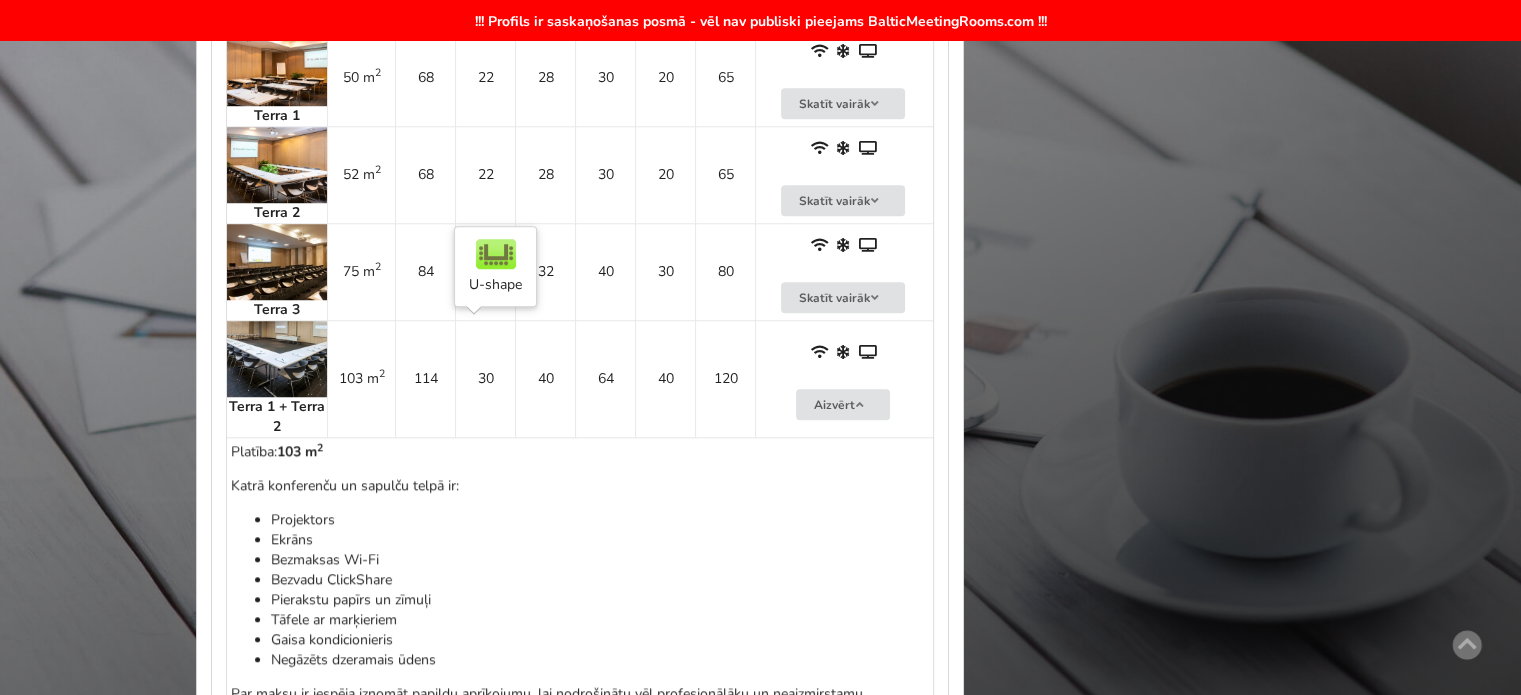 scroll, scrollTop: 1700, scrollLeft: 0, axis: vertical 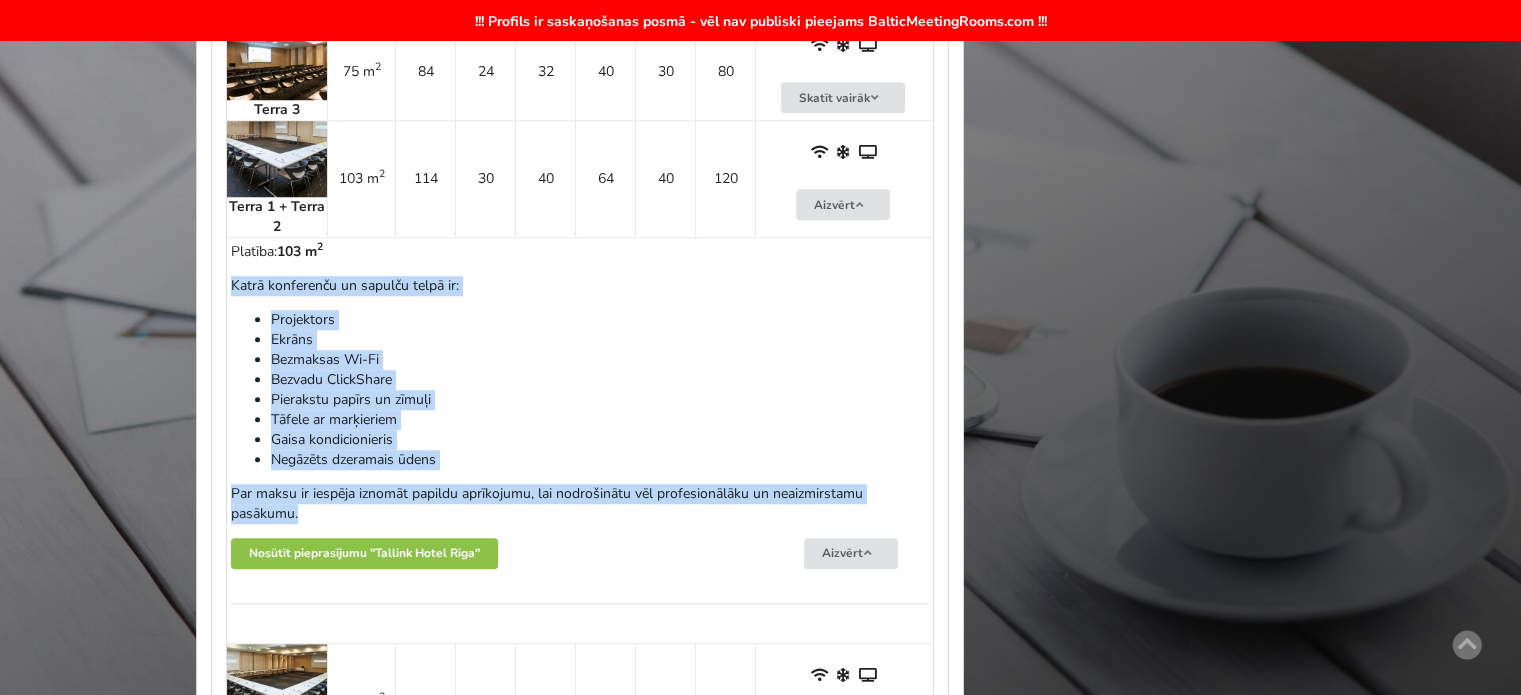 drag, startPoint x: 230, startPoint y: 282, endPoint x: 380, endPoint y: 507, distance: 270.41635 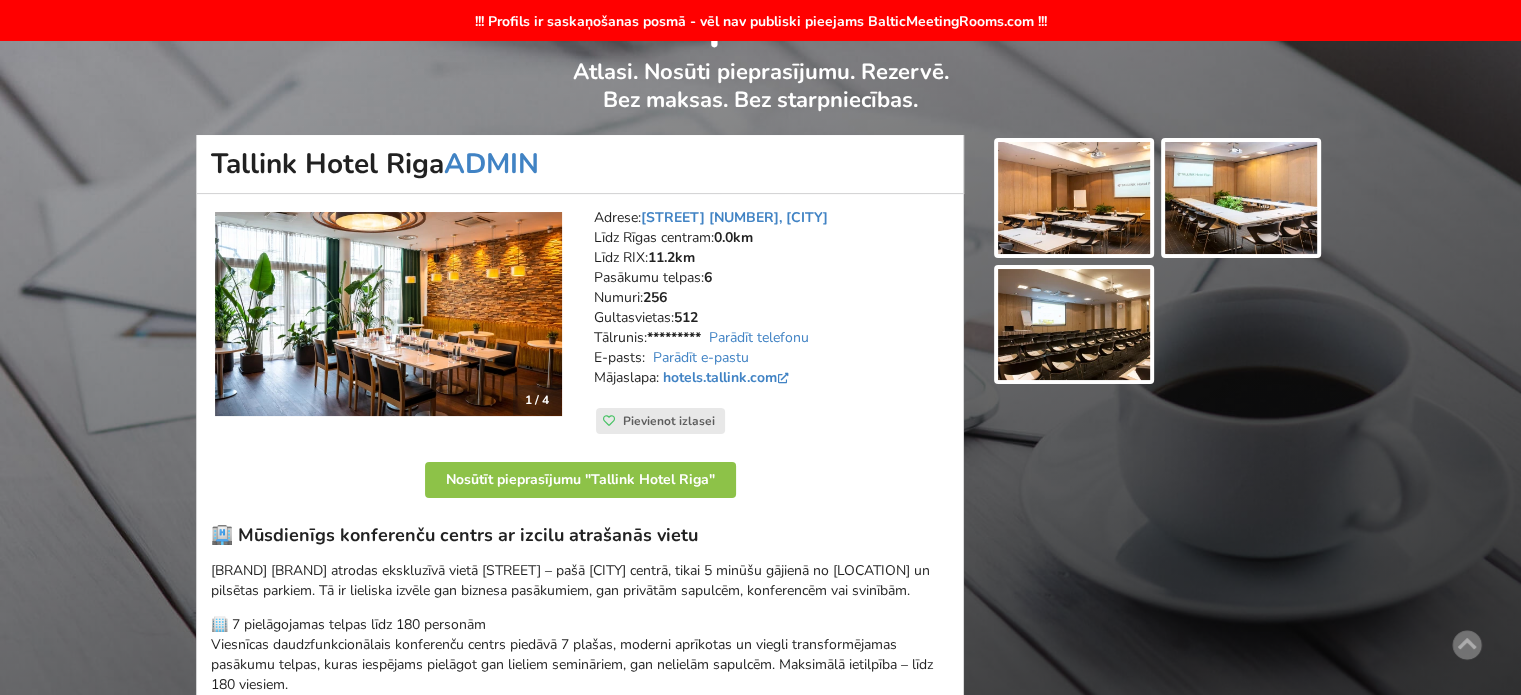 scroll, scrollTop: 0, scrollLeft: 0, axis: both 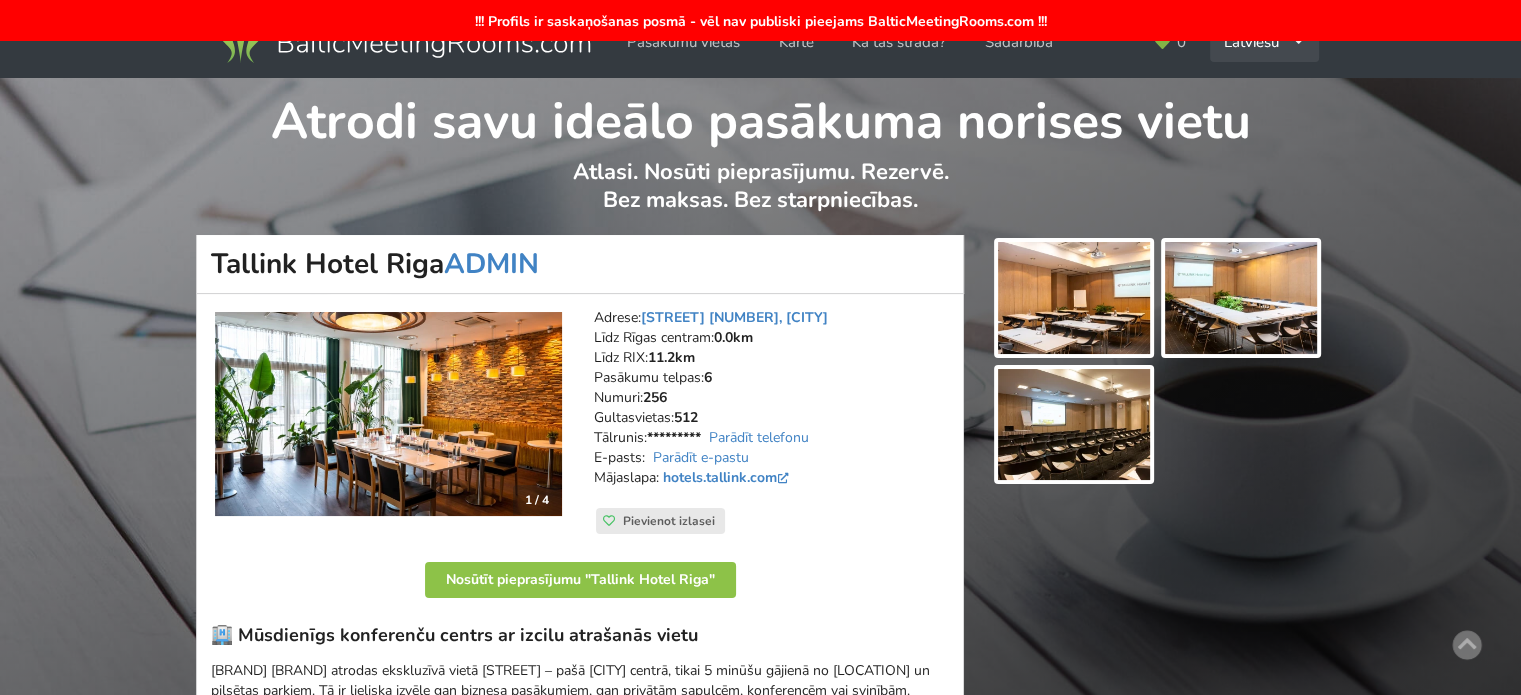 click on "Latviešu
English
Русский" at bounding box center [1264, 42] 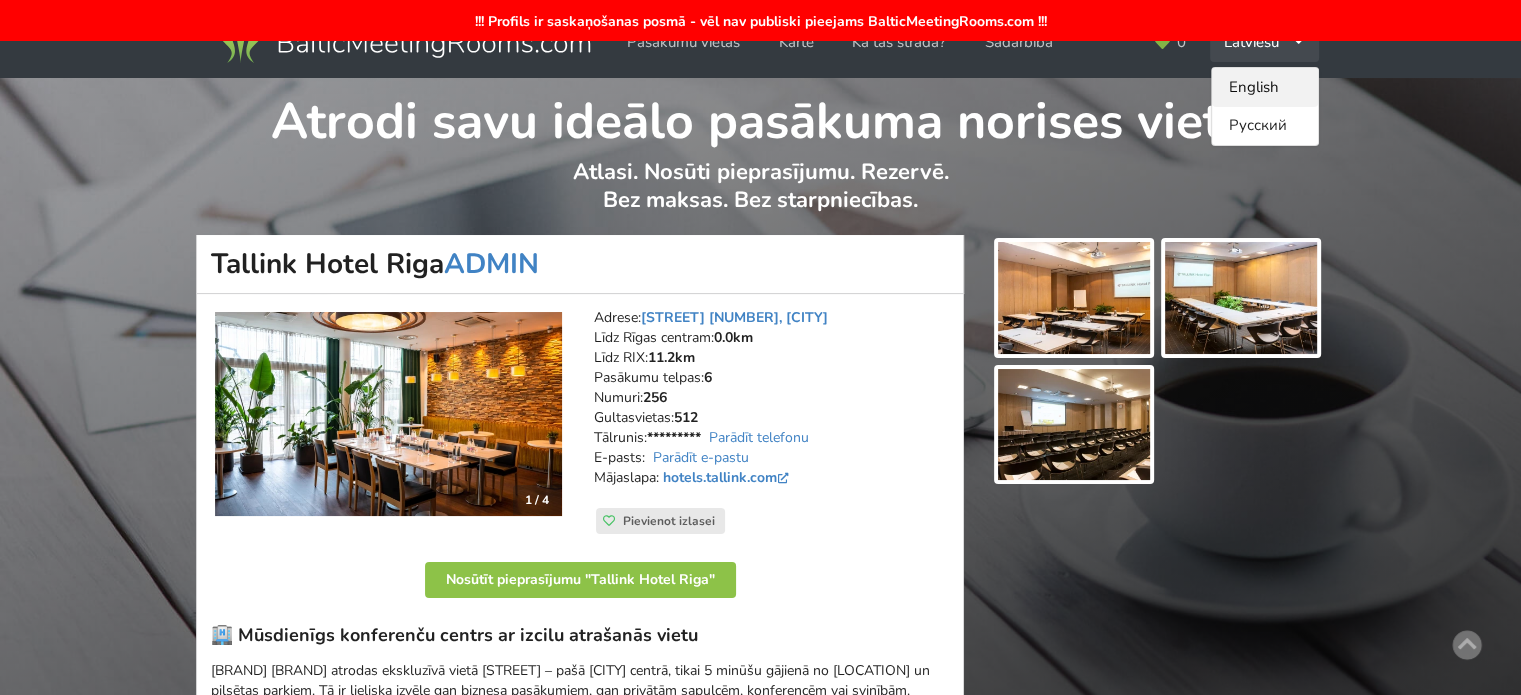 click on "English" at bounding box center [1265, 87] 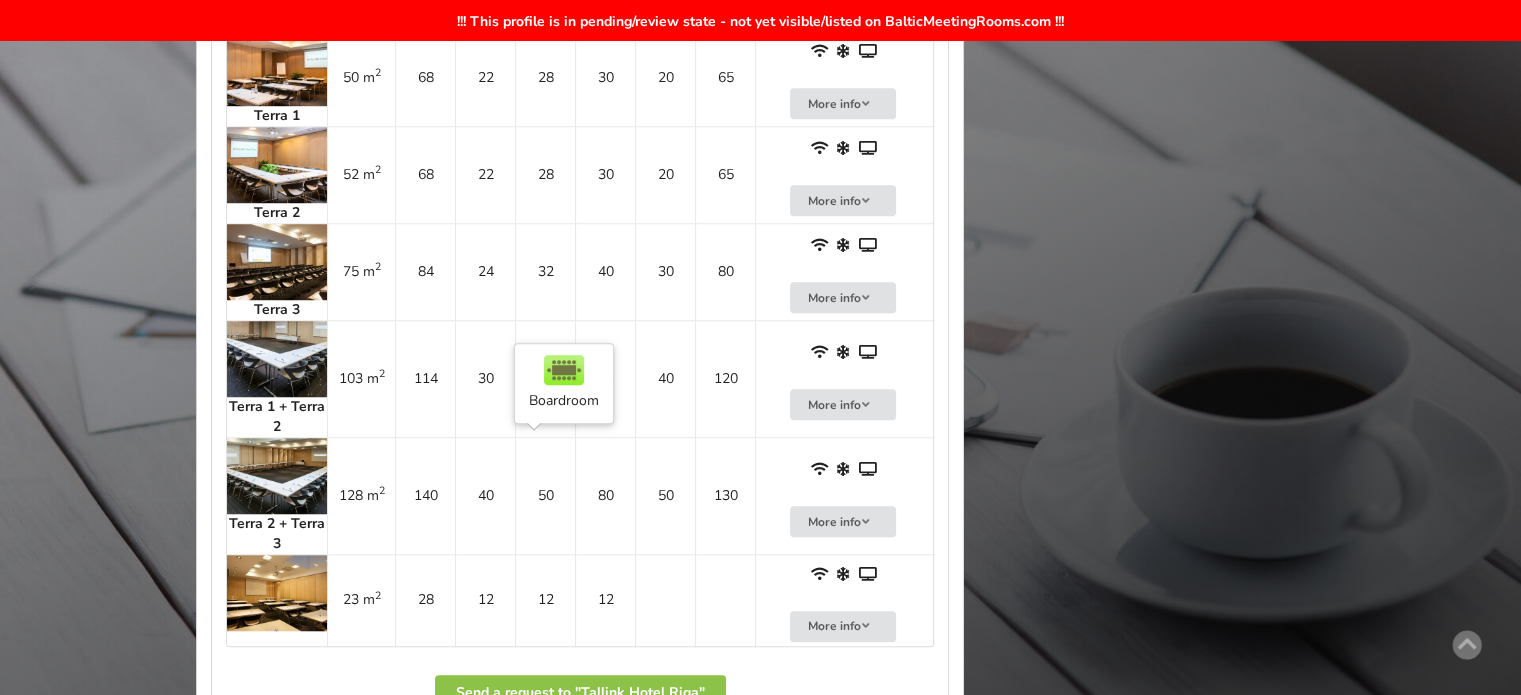 scroll, scrollTop: 1600, scrollLeft: 0, axis: vertical 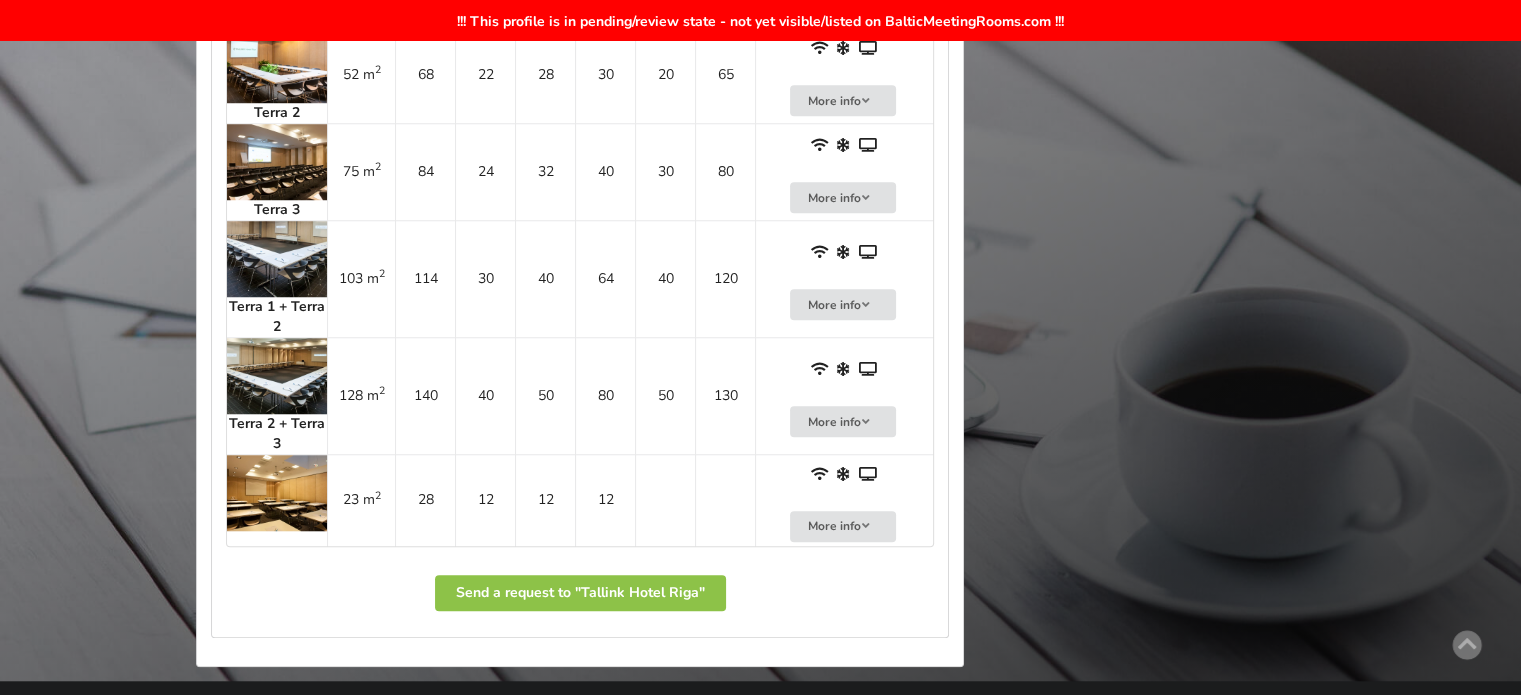 click on "40" at bounding box center (485, 395) 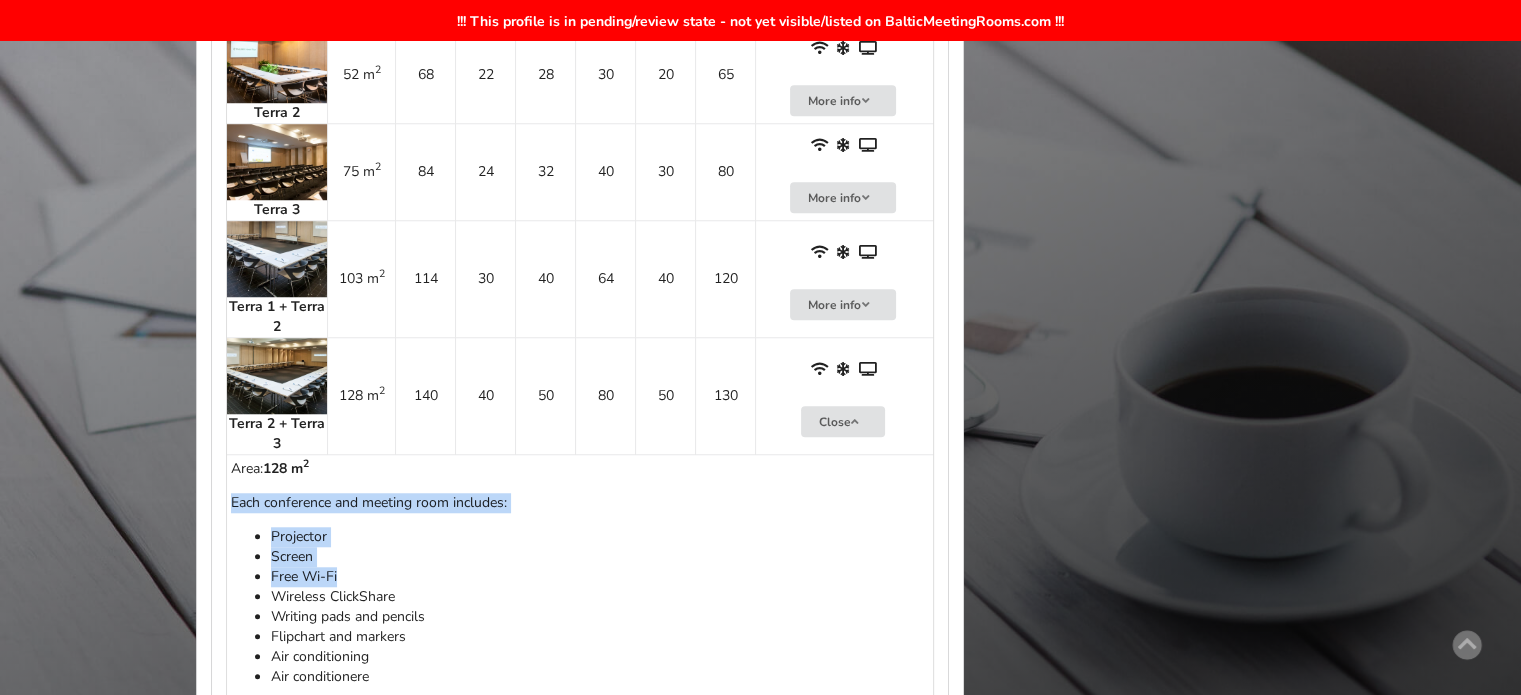 scroll, scrollTop: 1800, scrollLeft: 0, axis: vertical 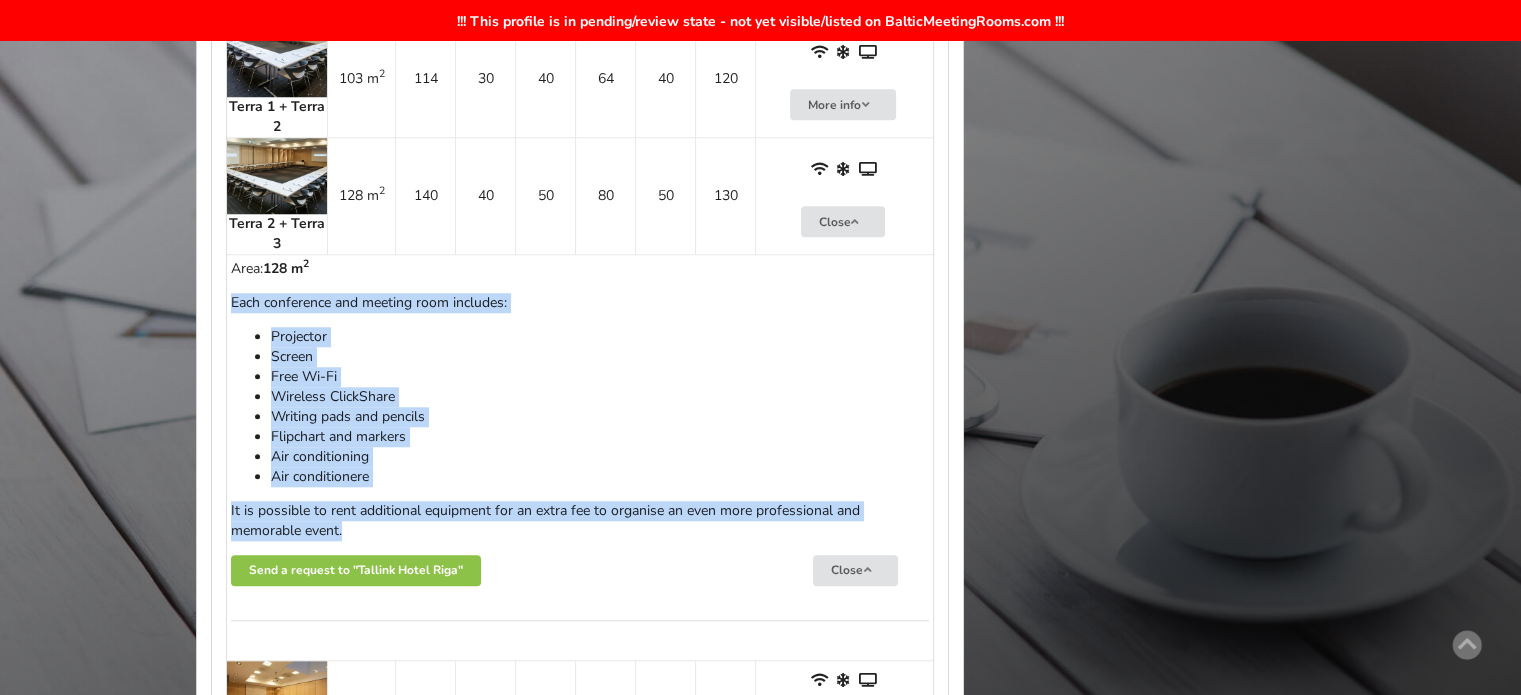 drag, startPoint x: 232, startPoint y: 493, endPoint x: 381, endPoint y: 529, distance: 153.28731 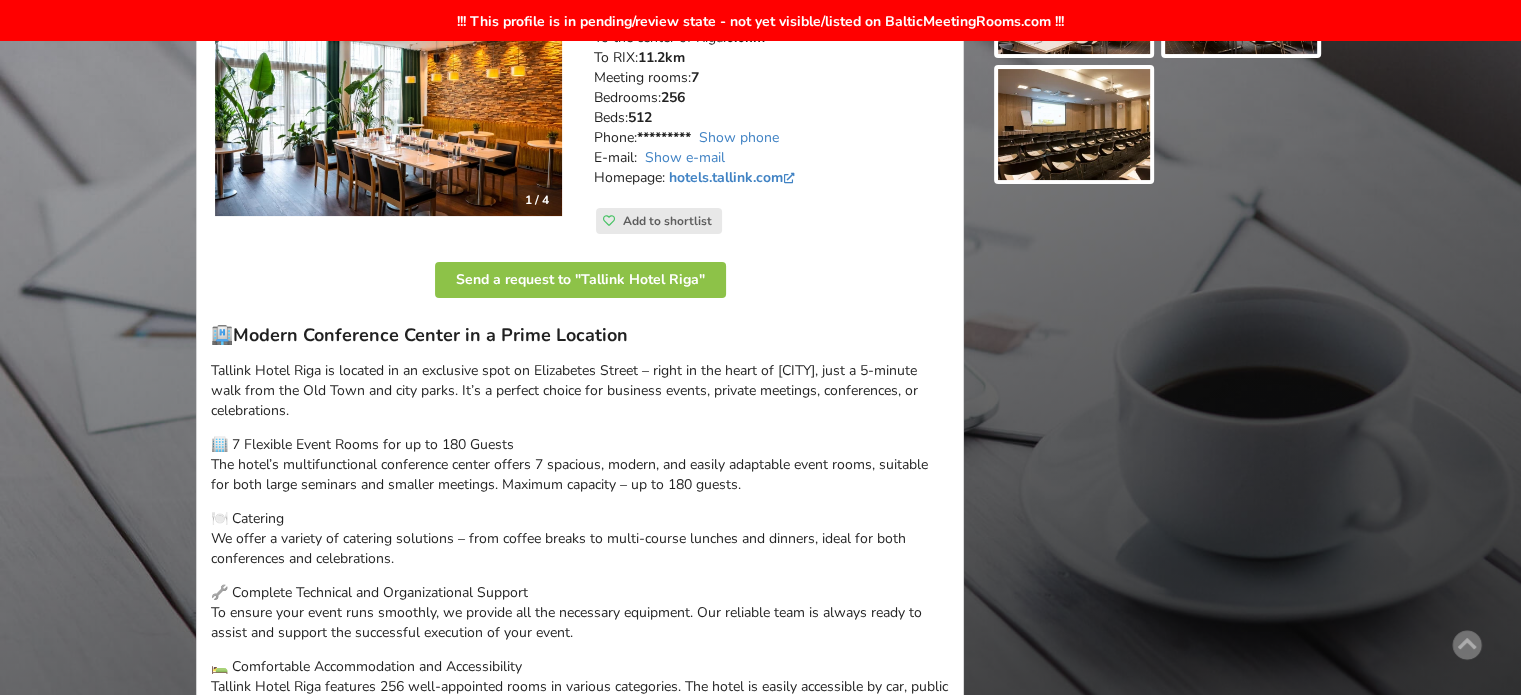 scroll, scrollTop: 0, scrollLeft: 0, axis: both 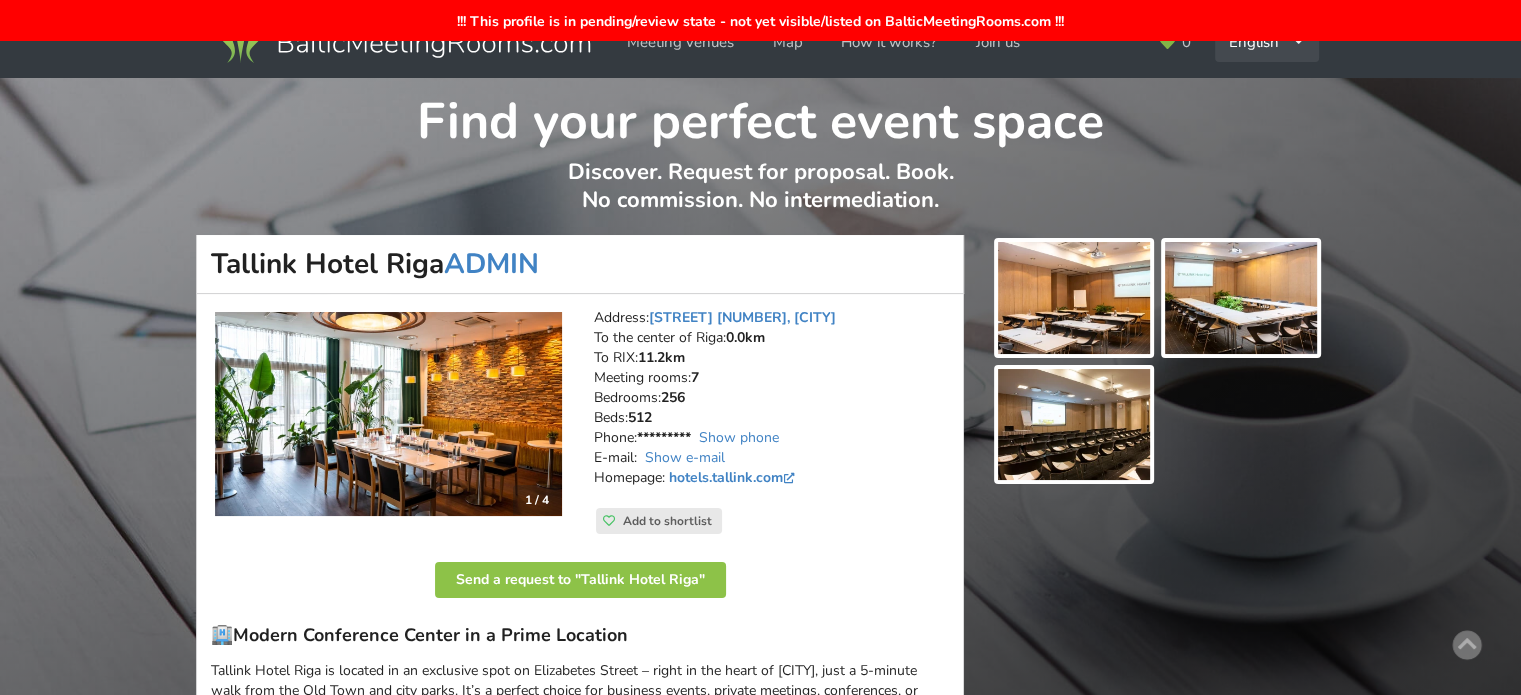 click on "English
Русский
Latviešu" at bounding box center (1267, 42) 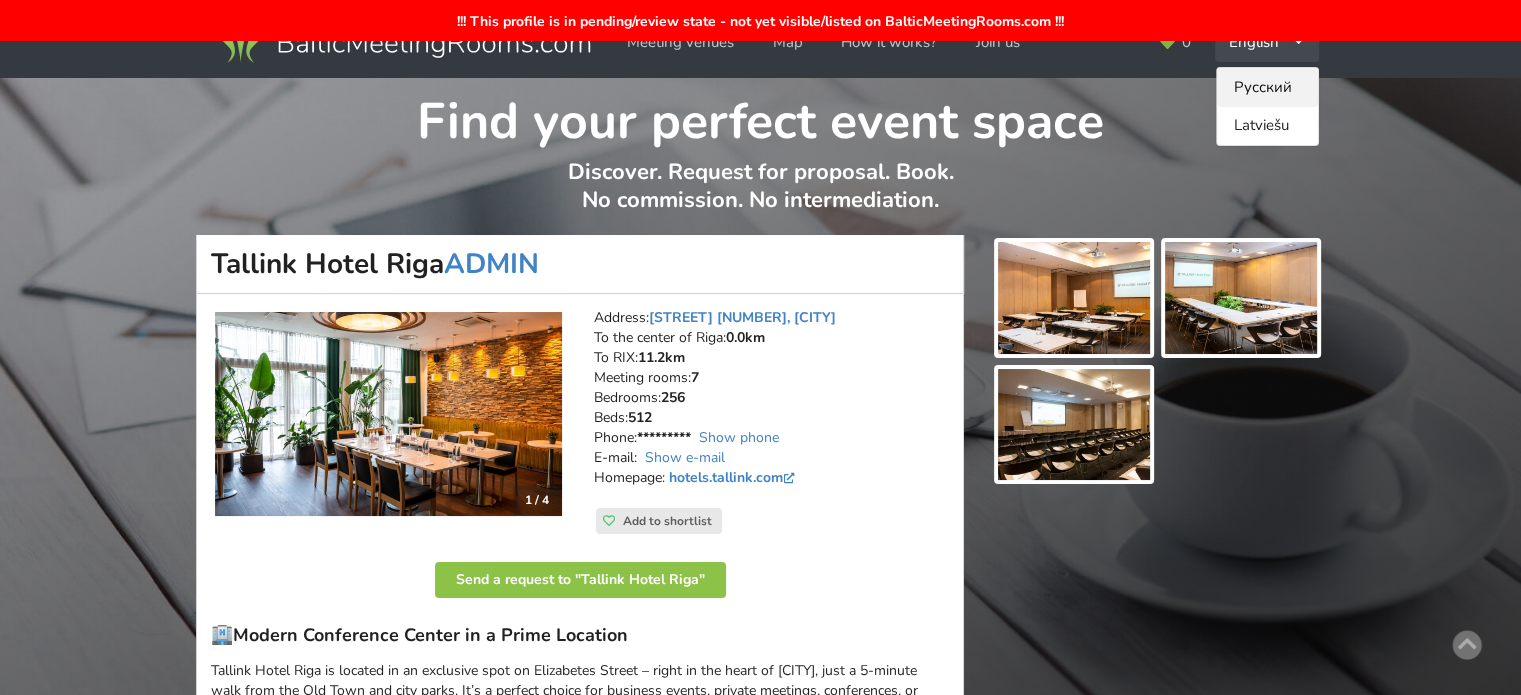 click on "Русский" at bounding box center (1267, 87) 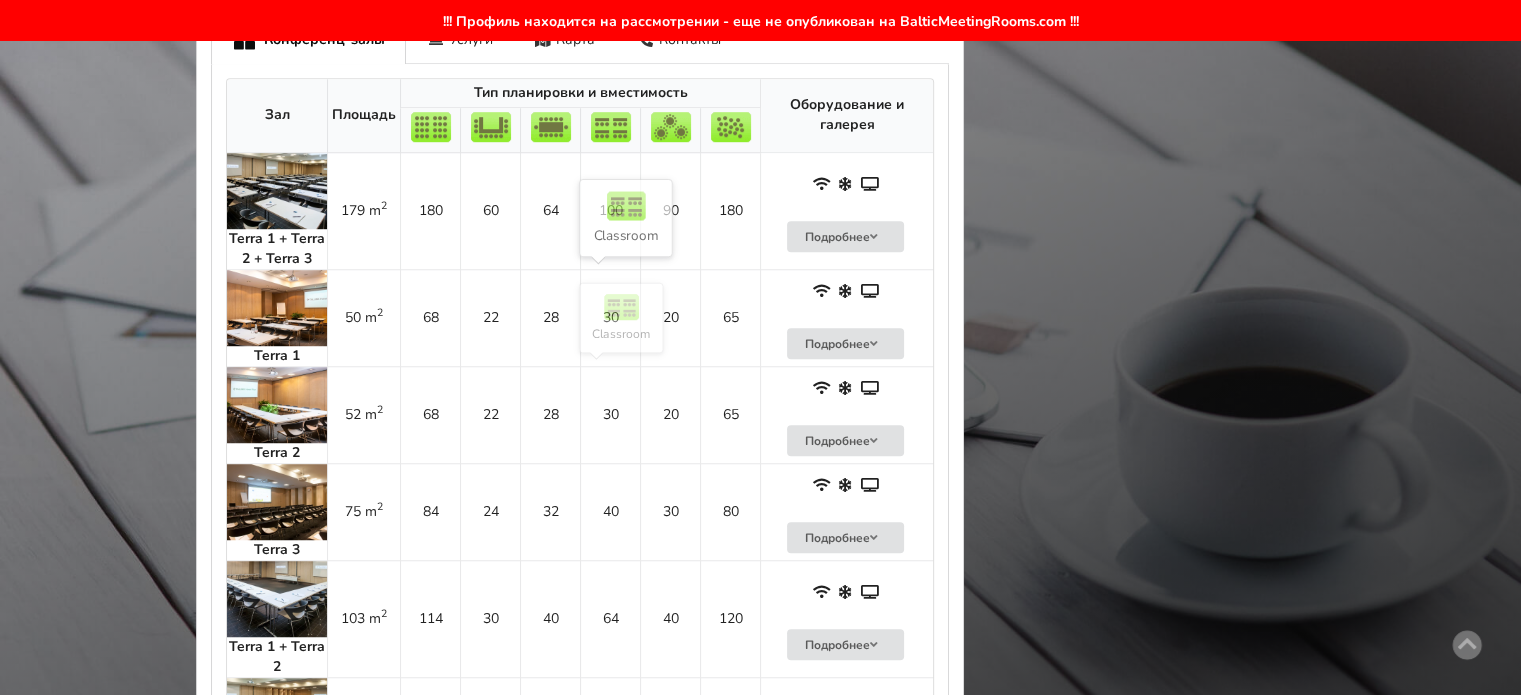 scroll, scrollTop: 1800, scrollLeft: 0, axis: vertical 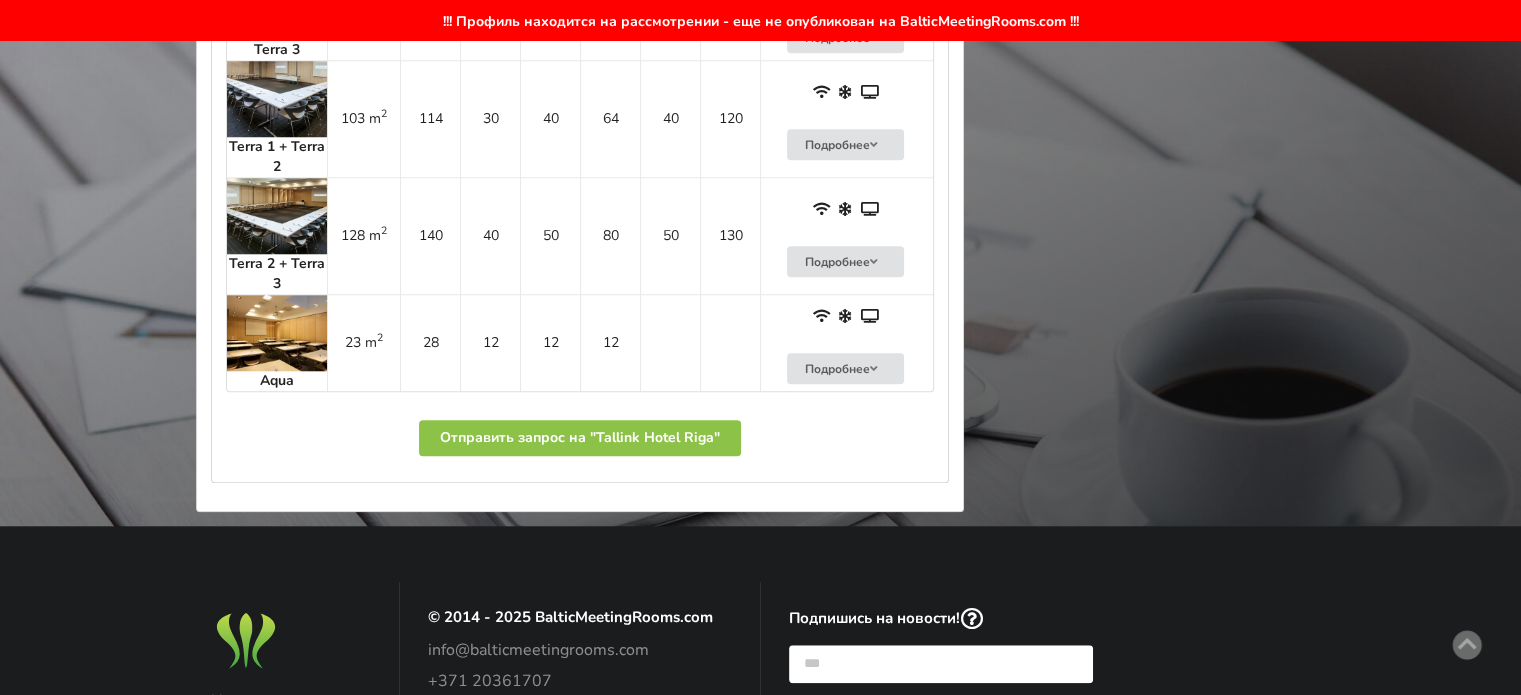 click on "140" at bounding box center [430, 235] 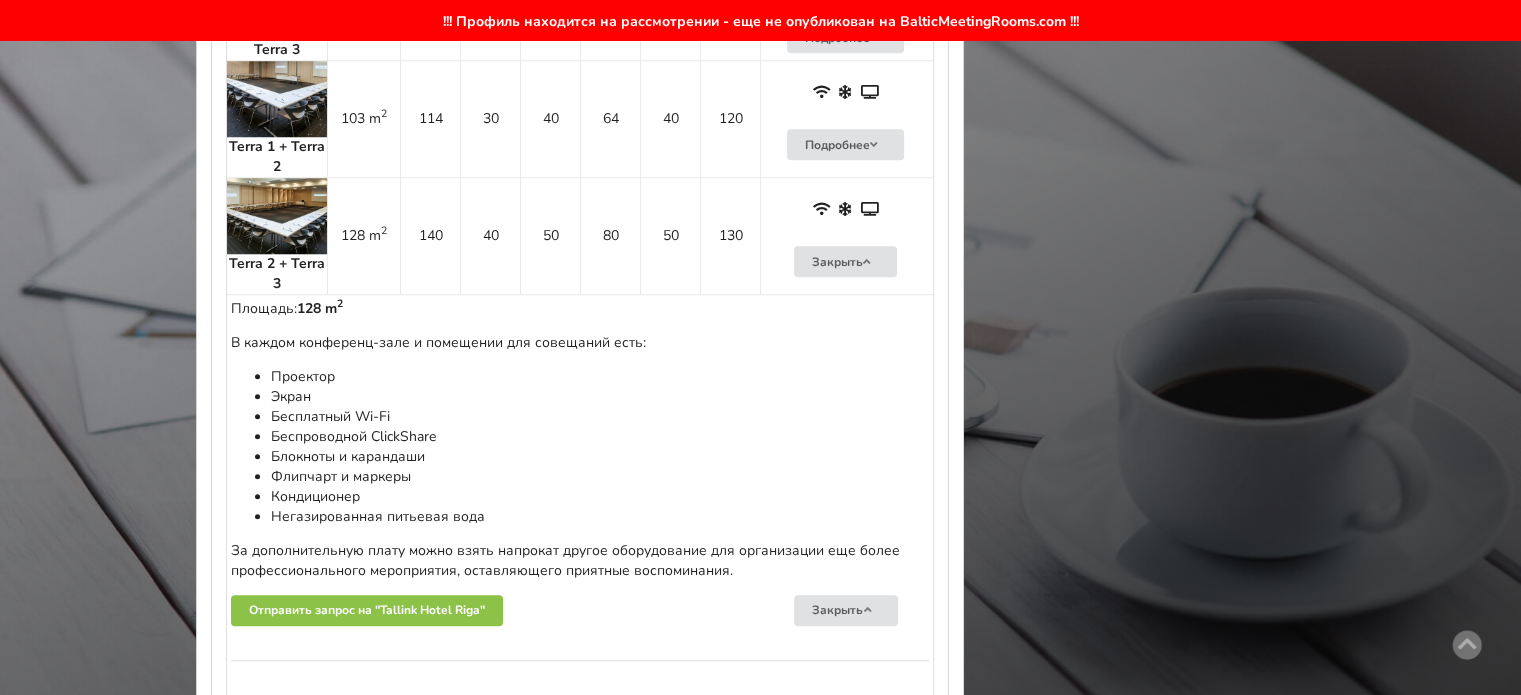 scroll, scrollTop: 1900, scrollLeft: 0, axis: vertical 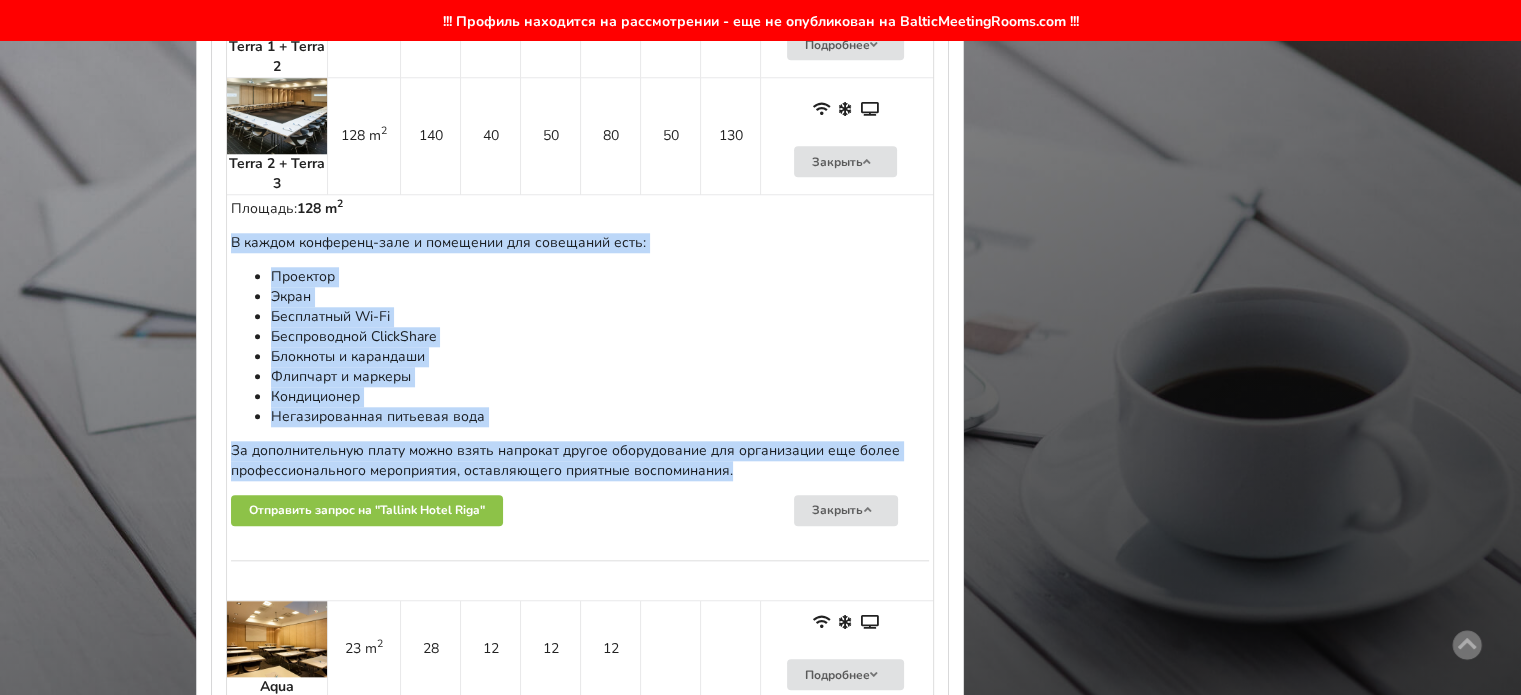 drag, startPoint x: 232, startPoint y: 239, endPoint x: 746, endPoint y: 468, distance: 562.7051 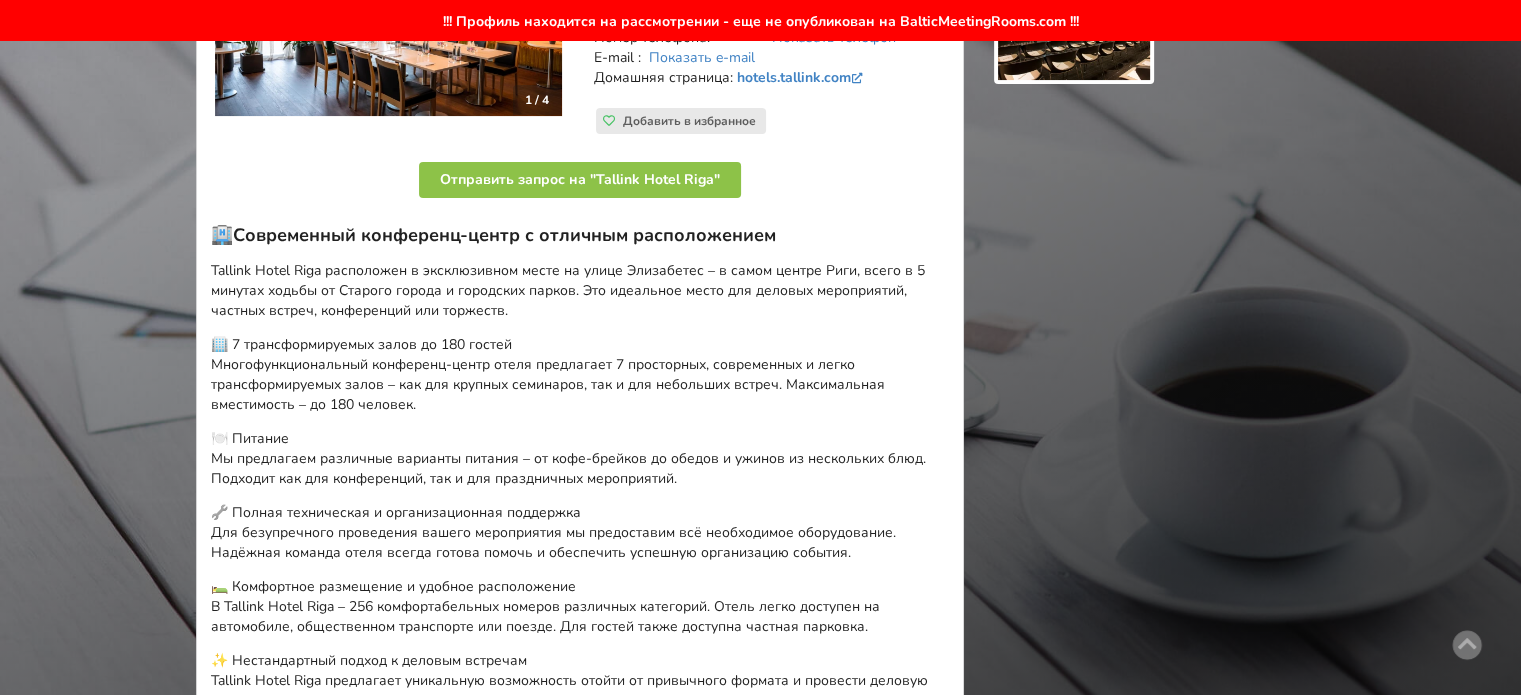 scroll, scrollTop: 0, scrollLeft: 0, axis: both 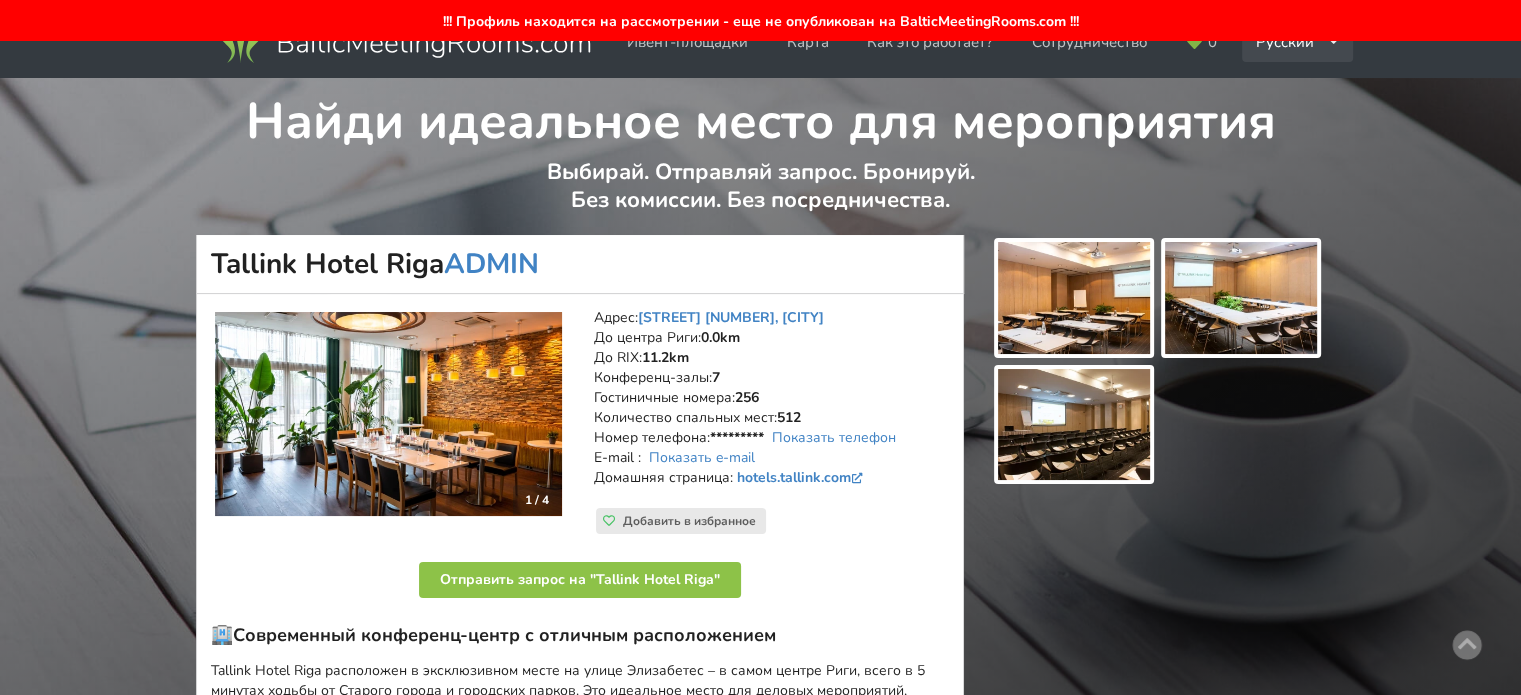 click on "Русский
English
Latviešu" at bounding box center (1298, 42) 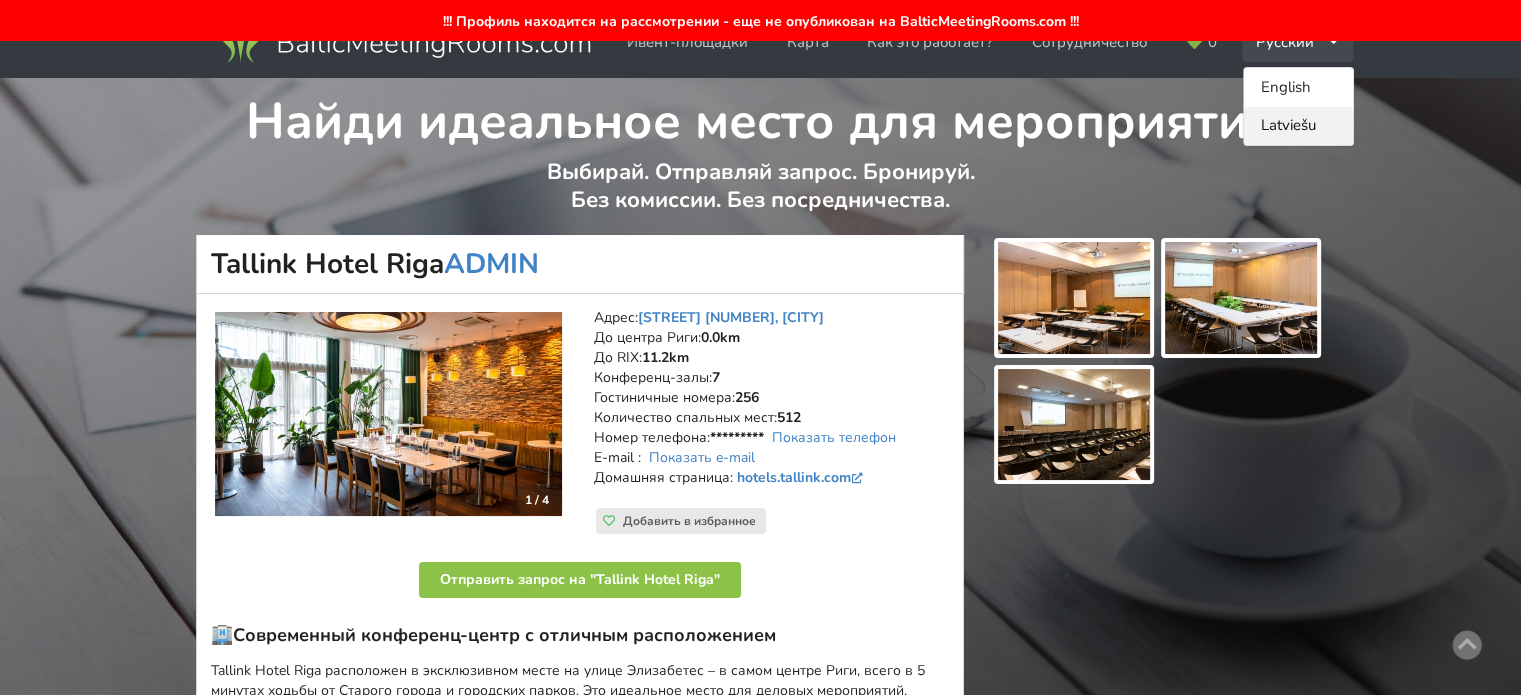 click on "Latviešu" at bounding box center (1298, 126) 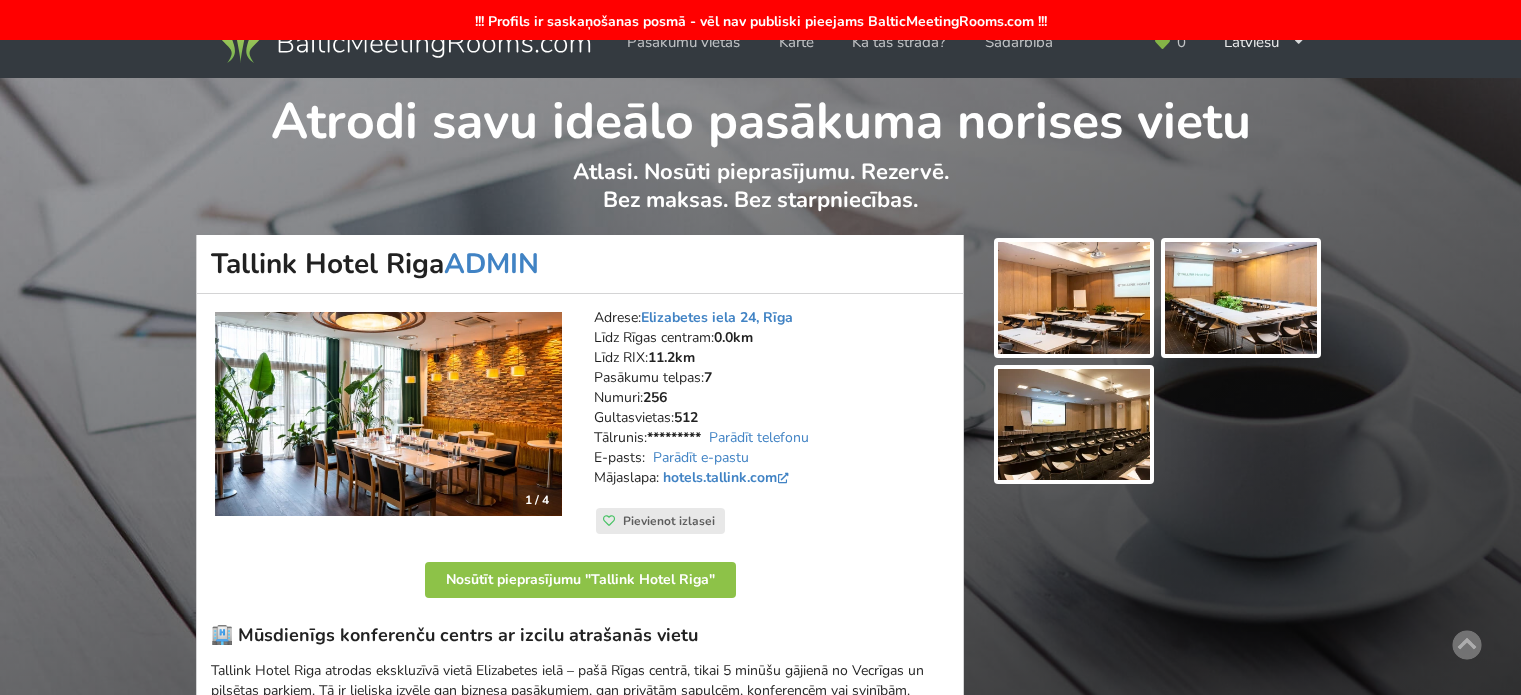 scroll, scrollTop: 0, scrollLeft: 0, axis: both 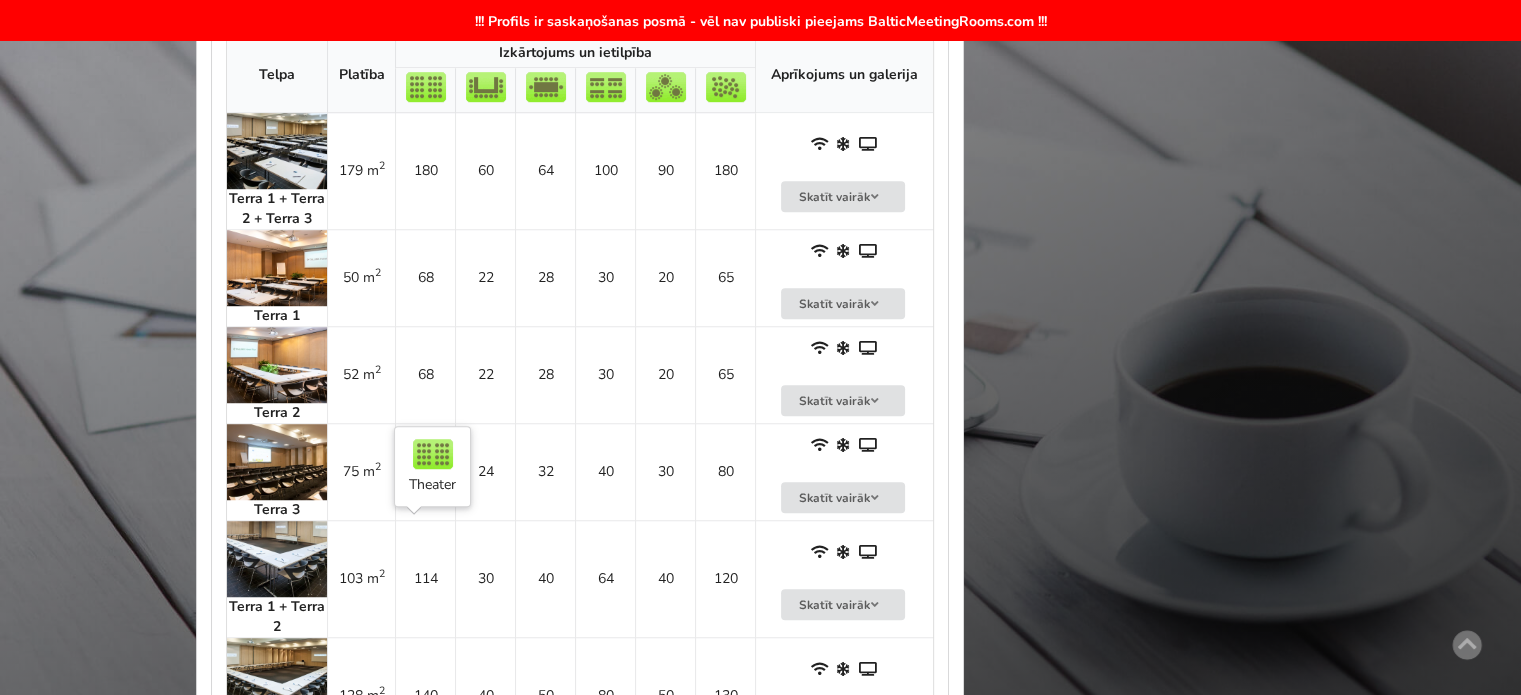 click on "114" at bounding box center [425, 578] 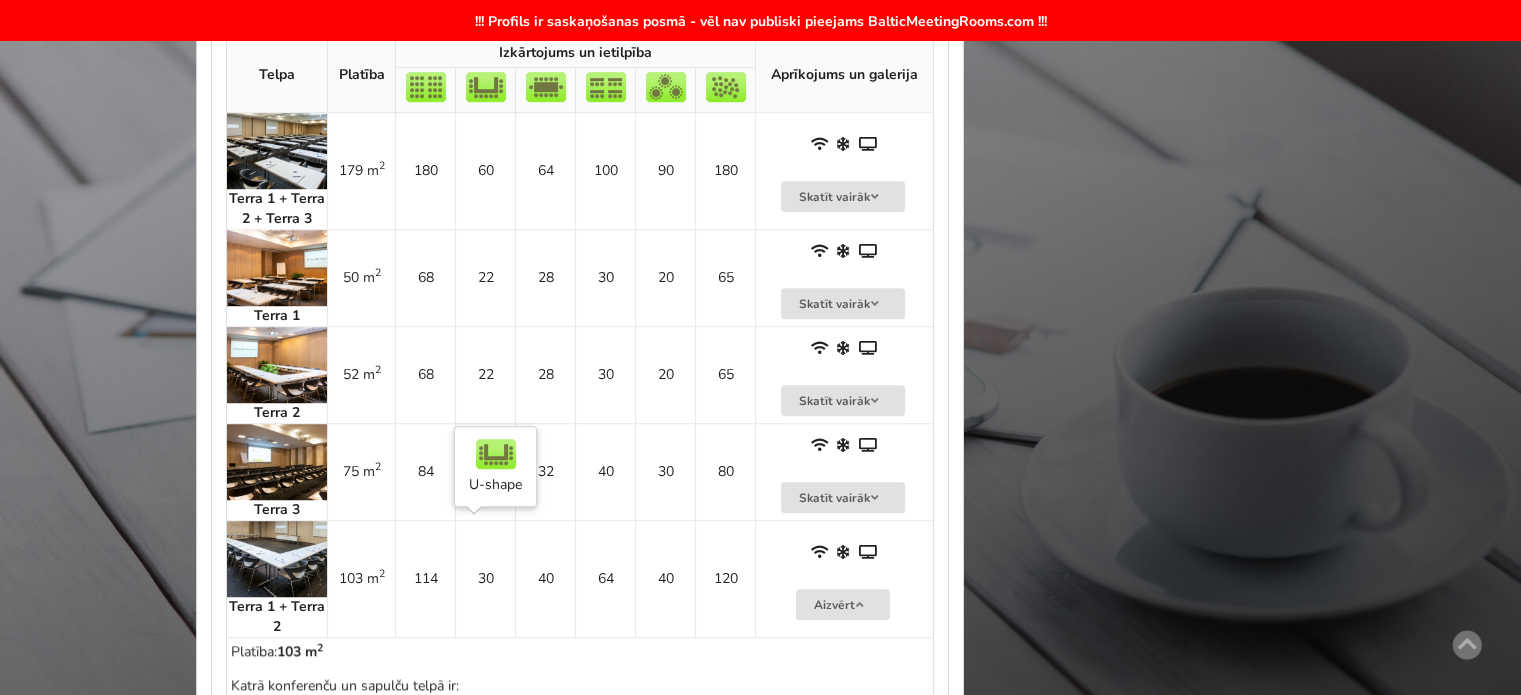 scroll, scrollTop: 1600, scrollLeft: 0, axis: vertical 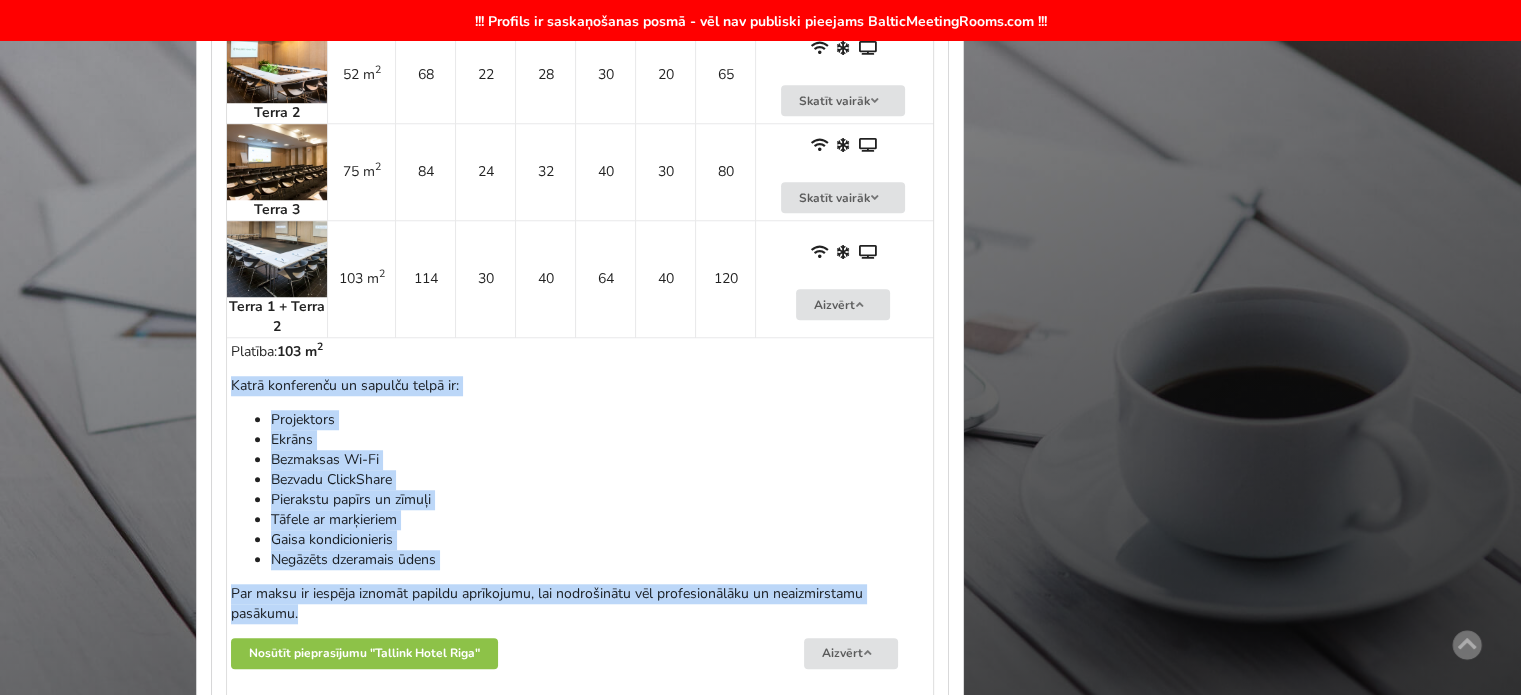 drag, startPoint x: 231, startPoint y: 379, endPoint x: 306, endPoint y: 610, distance: 242.87033 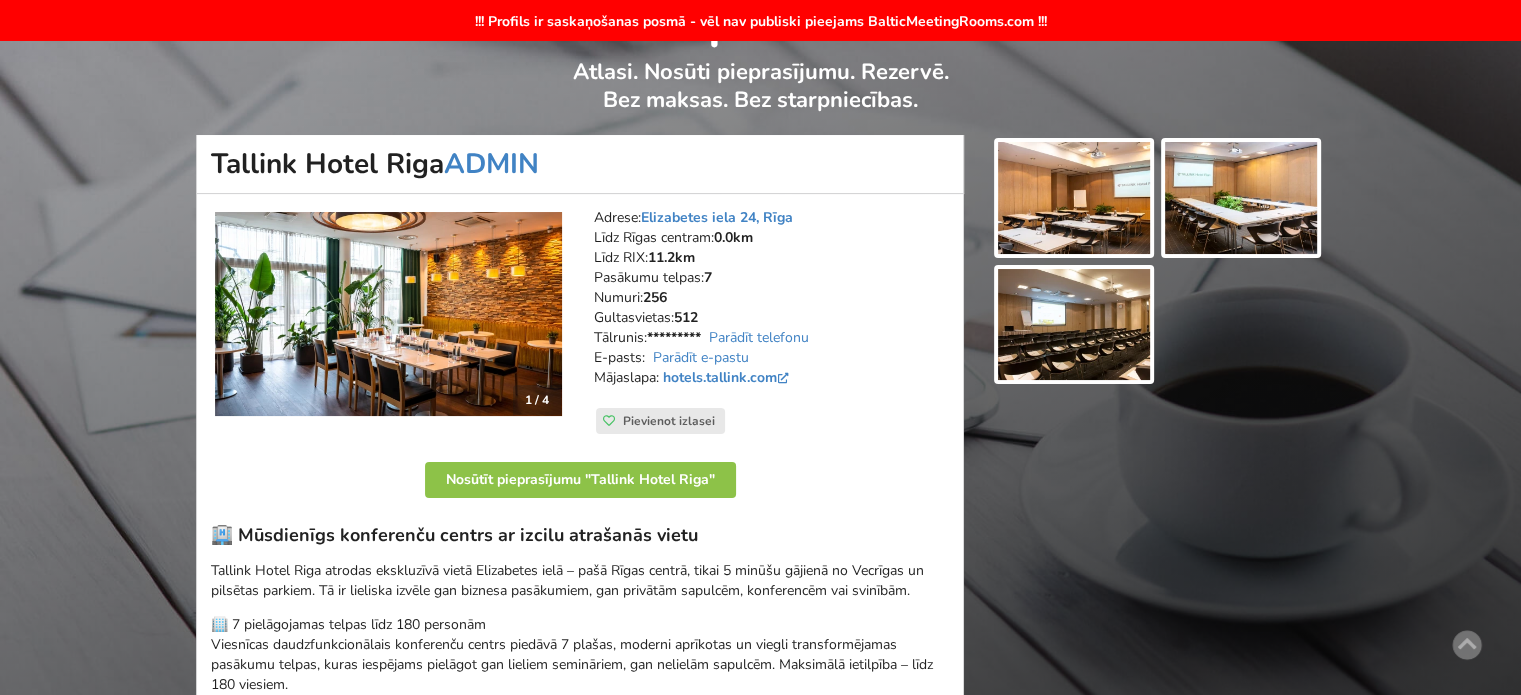 scroll, scrollTop: 0, scrollLeft: 0, axis: both 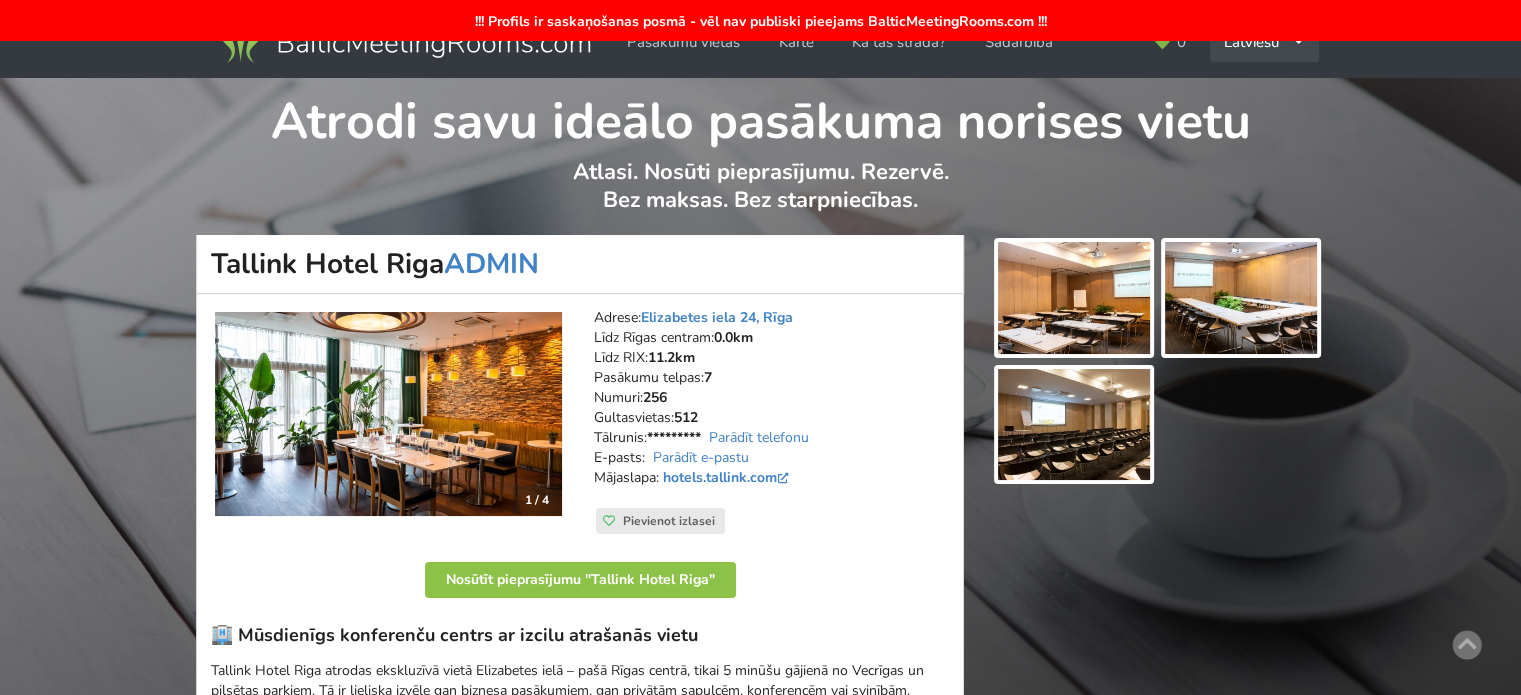 click on "Latviešu
English
Русский" at bounding box center (1264, 42) 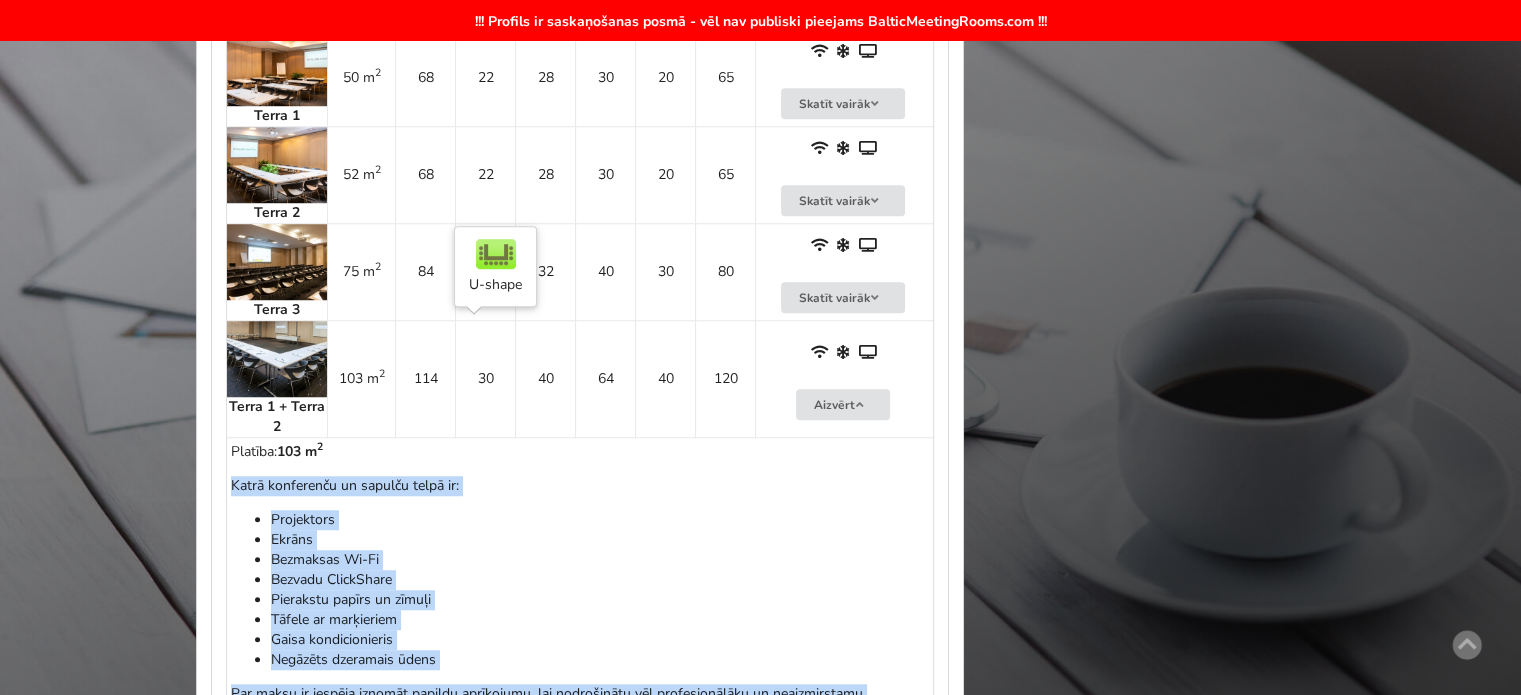 scroll, scrollTop: 1800, scrollLeft: 0, axis: vertical 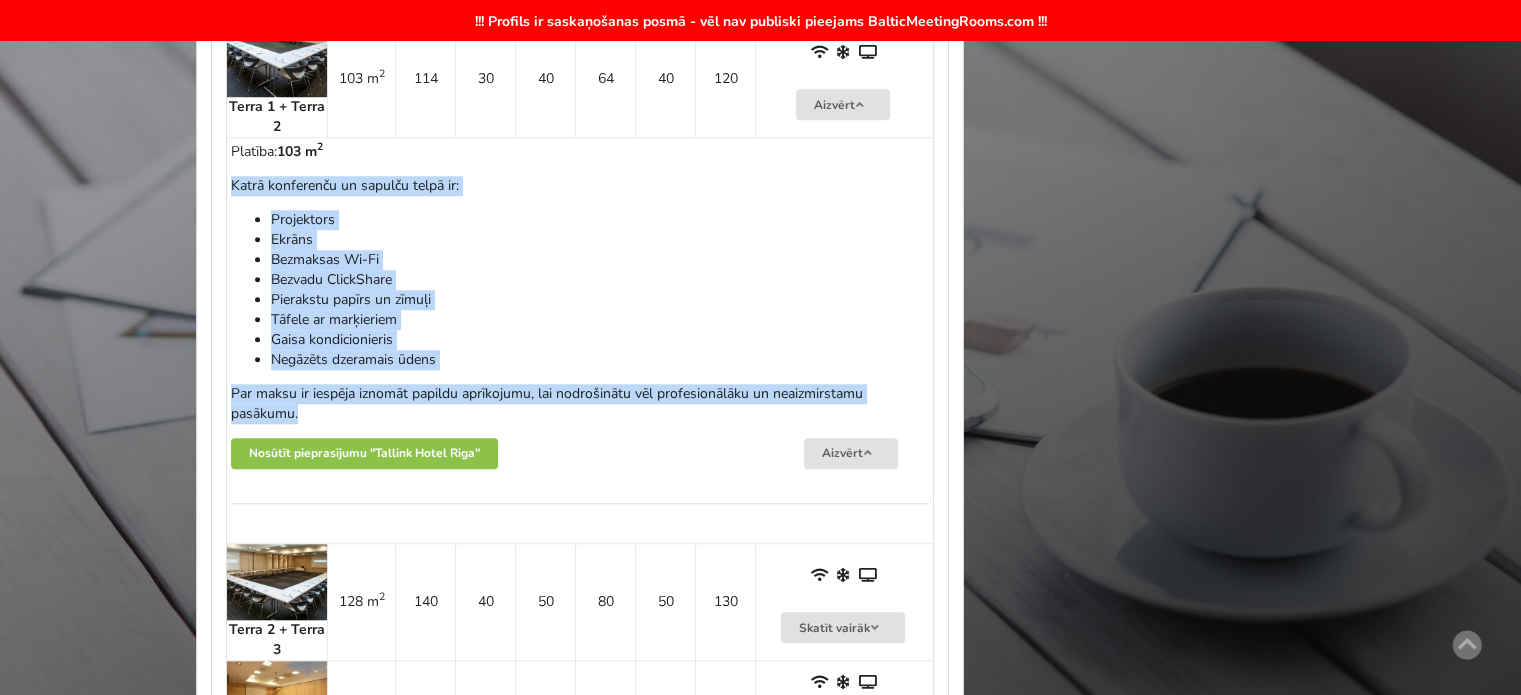 copy on "Katrā konferenču un sapulču telpā ir:
Projektors
Ekrāns
Bezmaksas Wi-Fi
Bezvadu ClickShare
Pierakstu papīrs un zīmuļi
Tāfele ar marķieriem
Gaisa kondicionieris
Negāzēts dzeramais ūdens
Par maksu ir iespēja iznomāt papildu aprīkojumu, lai nodrošinātu vēl profesionālāku un neaizmirstamu pasākumu." 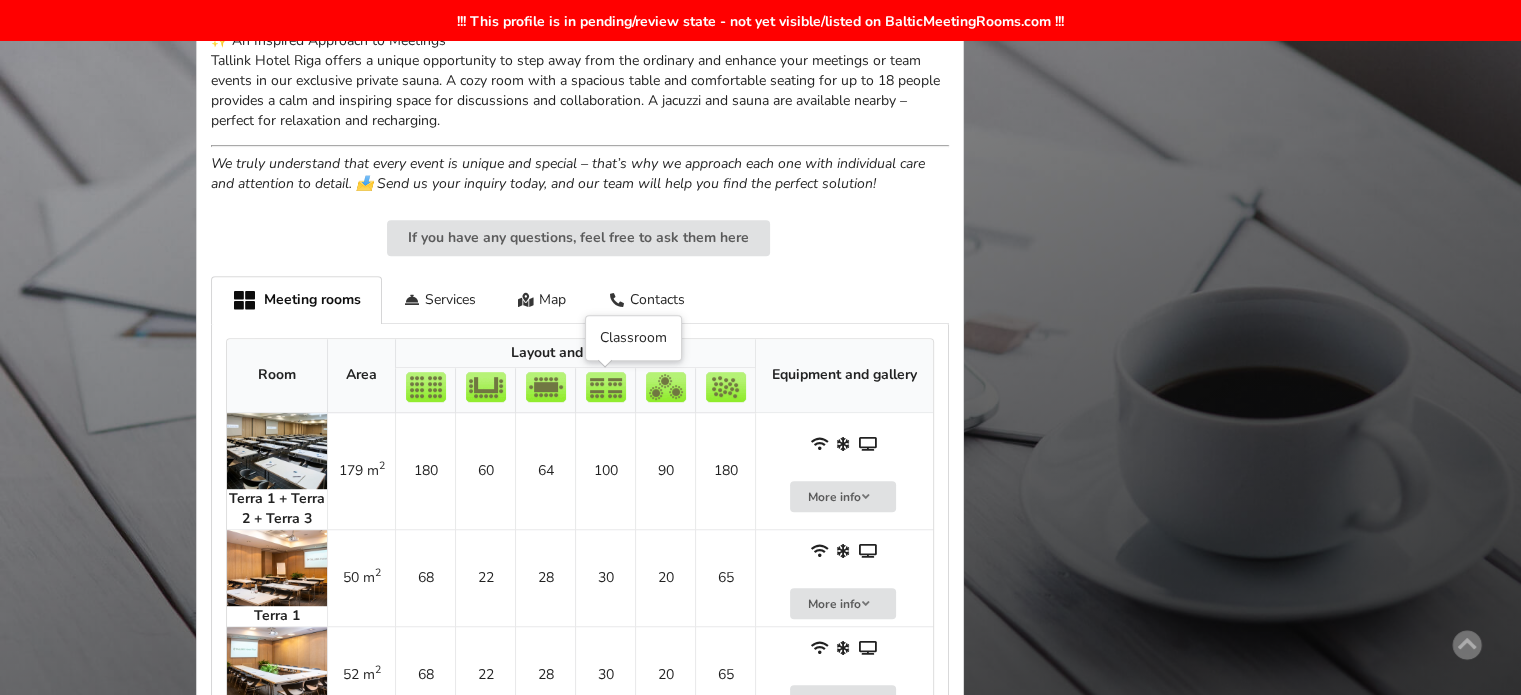 scroll, scrollTop: 1400, scrollLeft: 0, axis: vertical 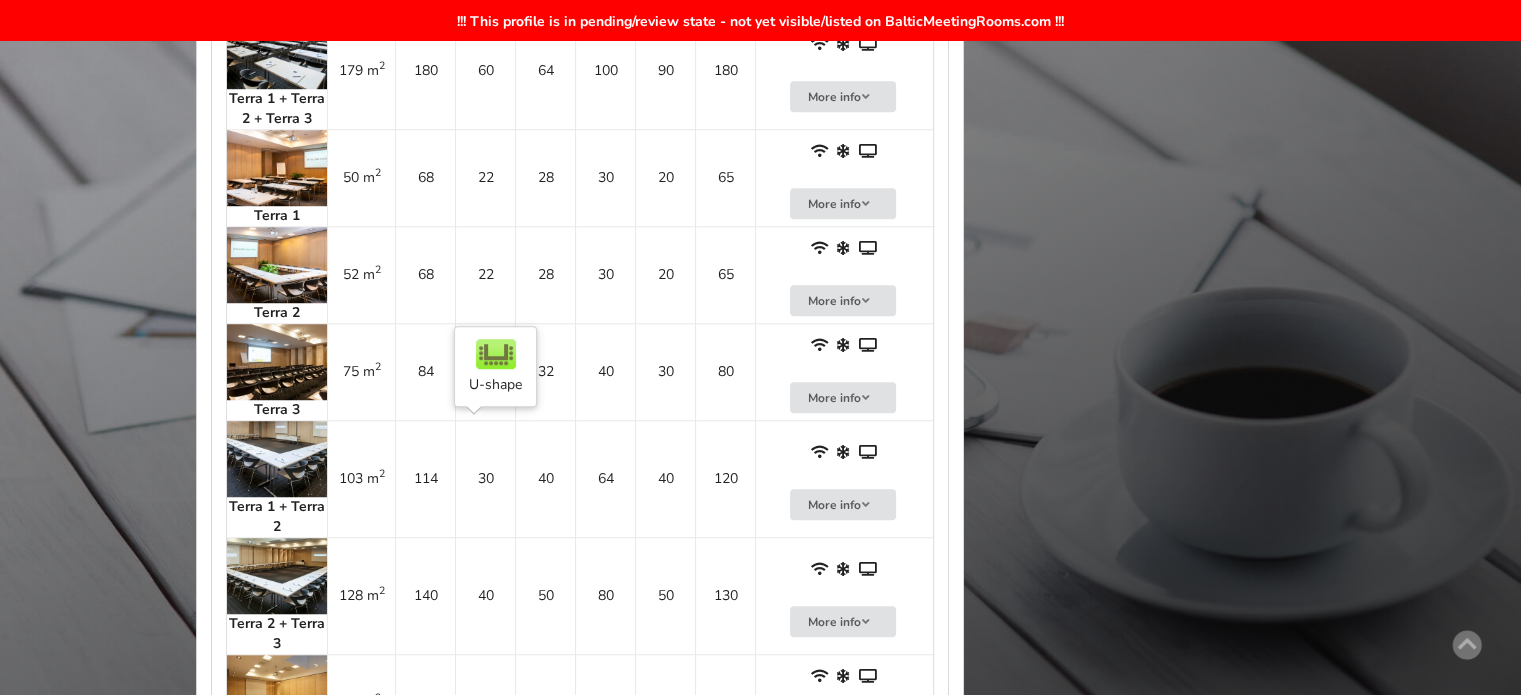 click on "30" at bounding box center [485, 478] 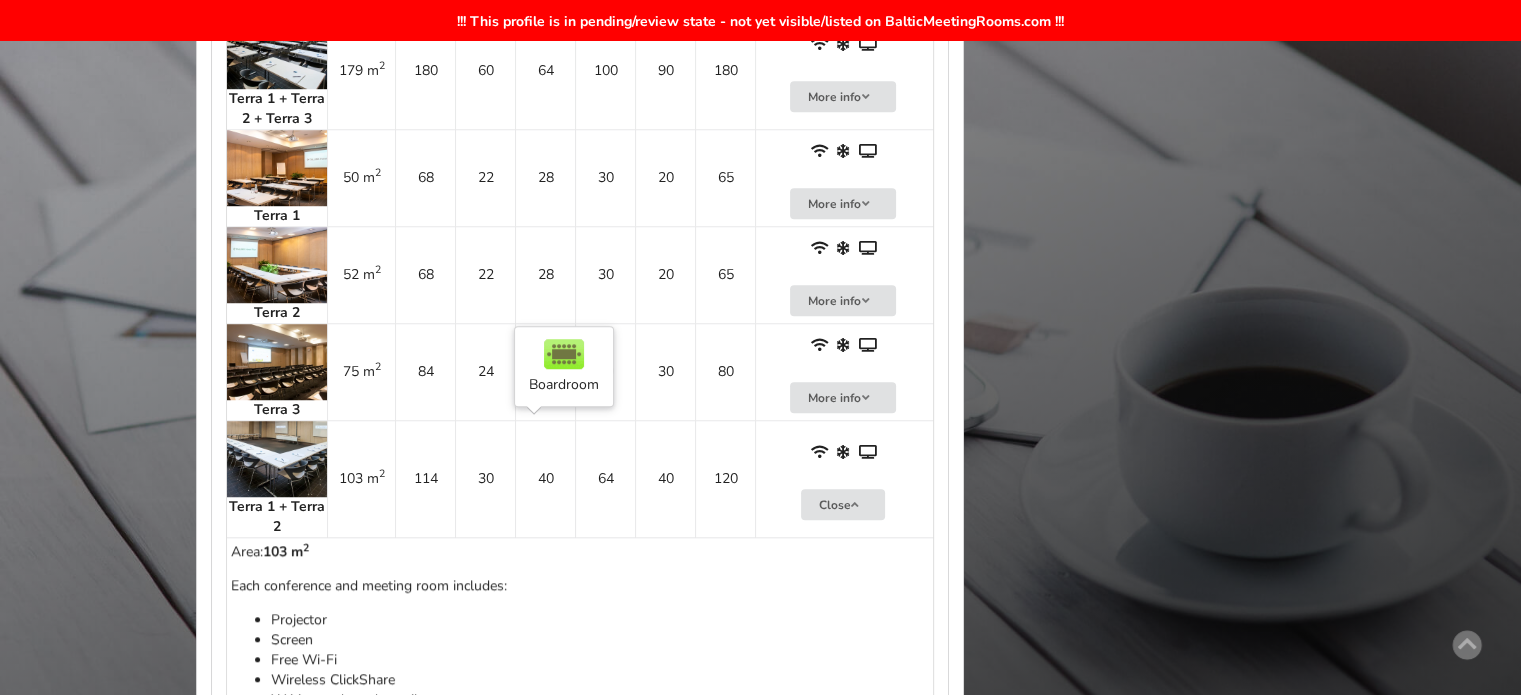 scroll, scrollTop: 1600, scrollLeft: 0, axis: vertical 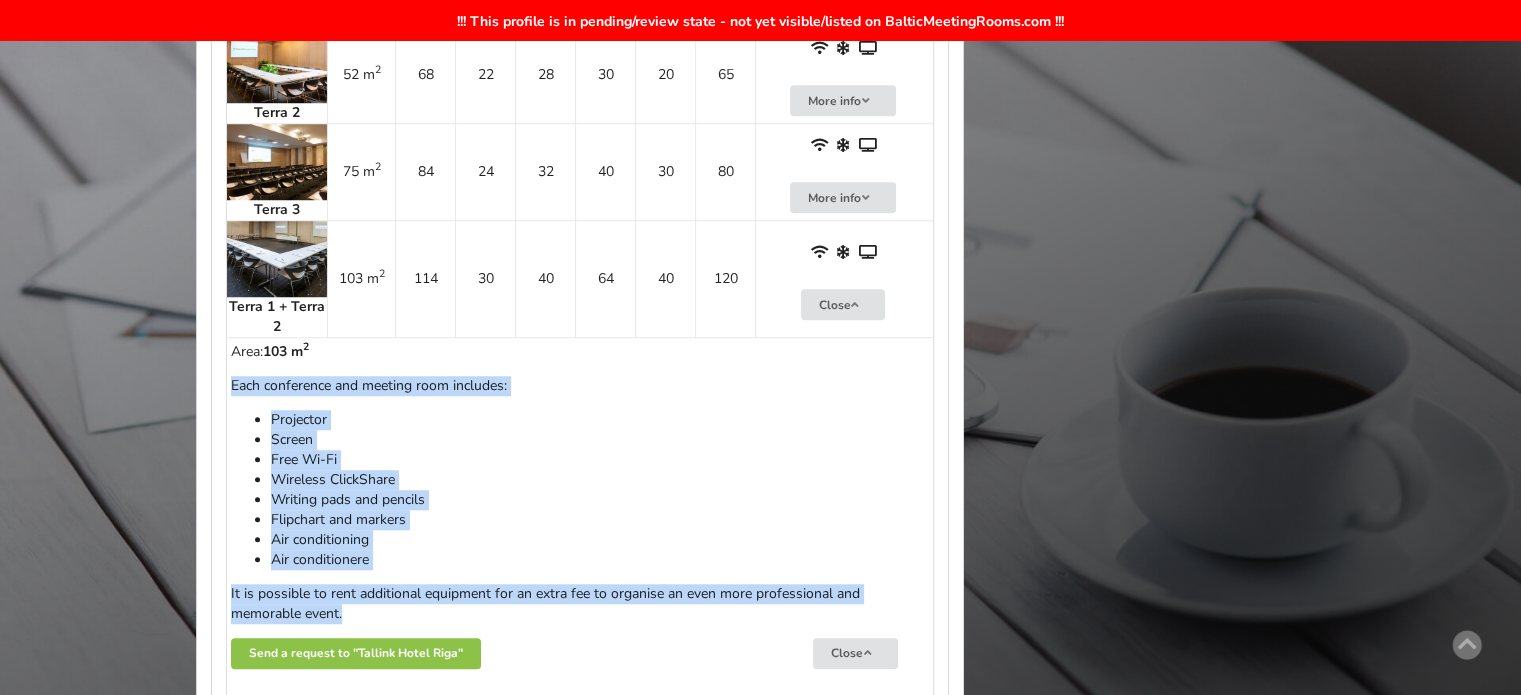 drag, startPoint x: 231, startPoint y: 380, endPoint x: 352, endPoint y: 610, distance: 259.8865 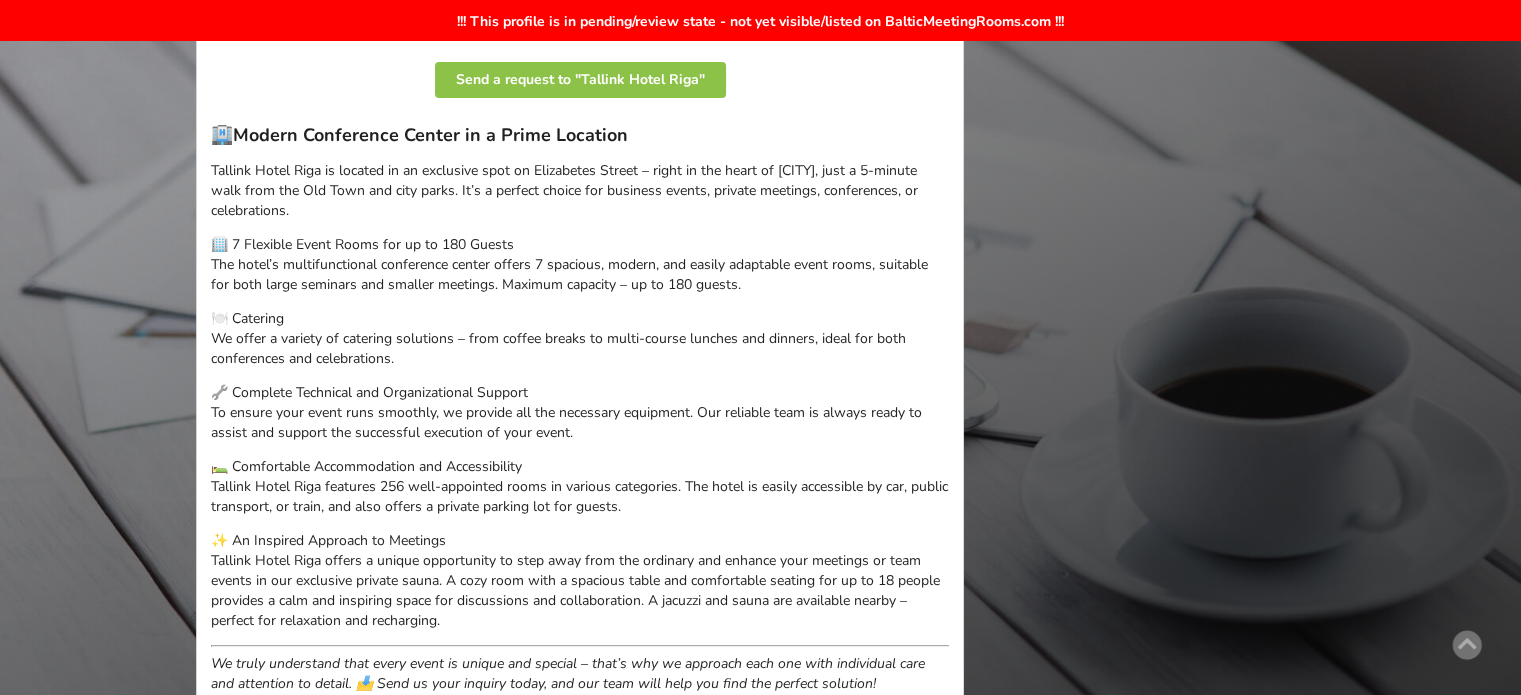 scroll, scrollTop: 0, scrollLeft: 0, axis: both 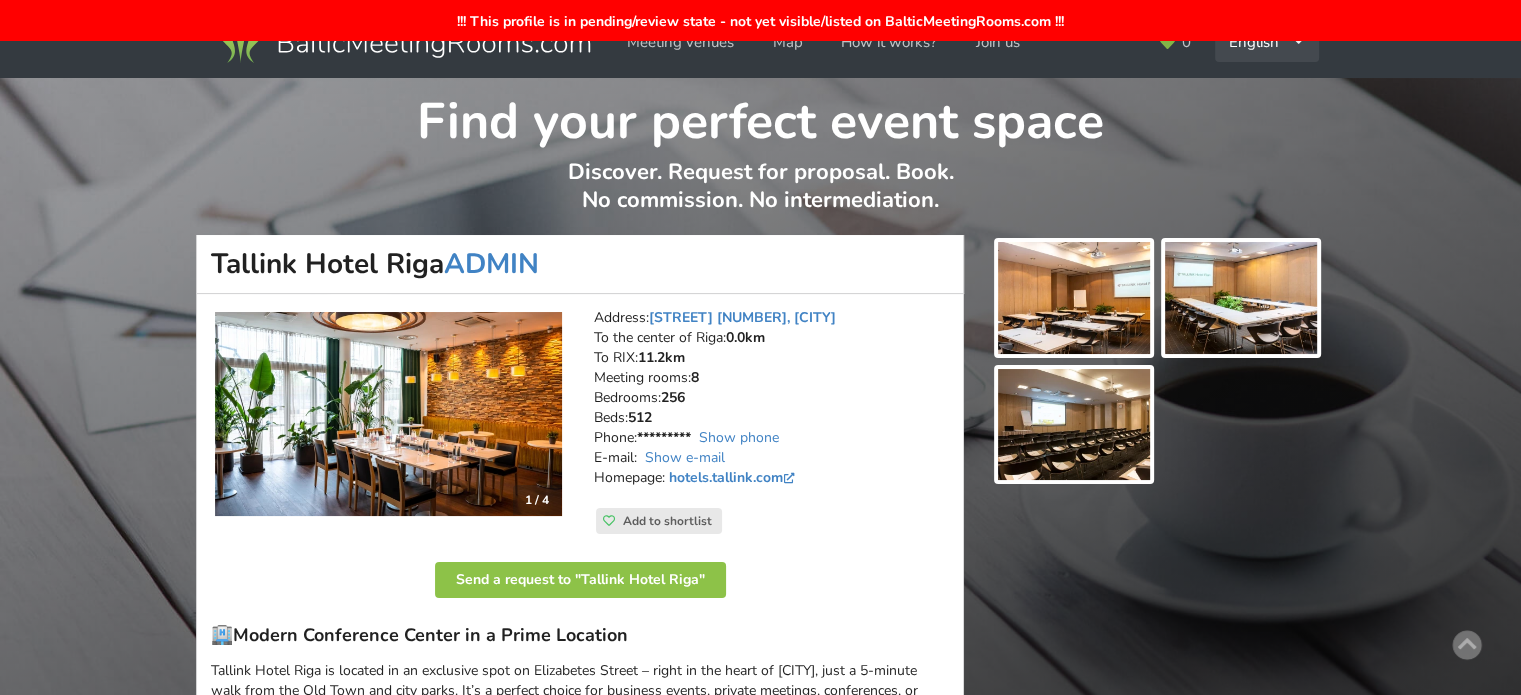 drag, startPoint x: 1289, startPoint y: 62, endPoint x: 1290, endPoint y: 50, distance: 12.0415945 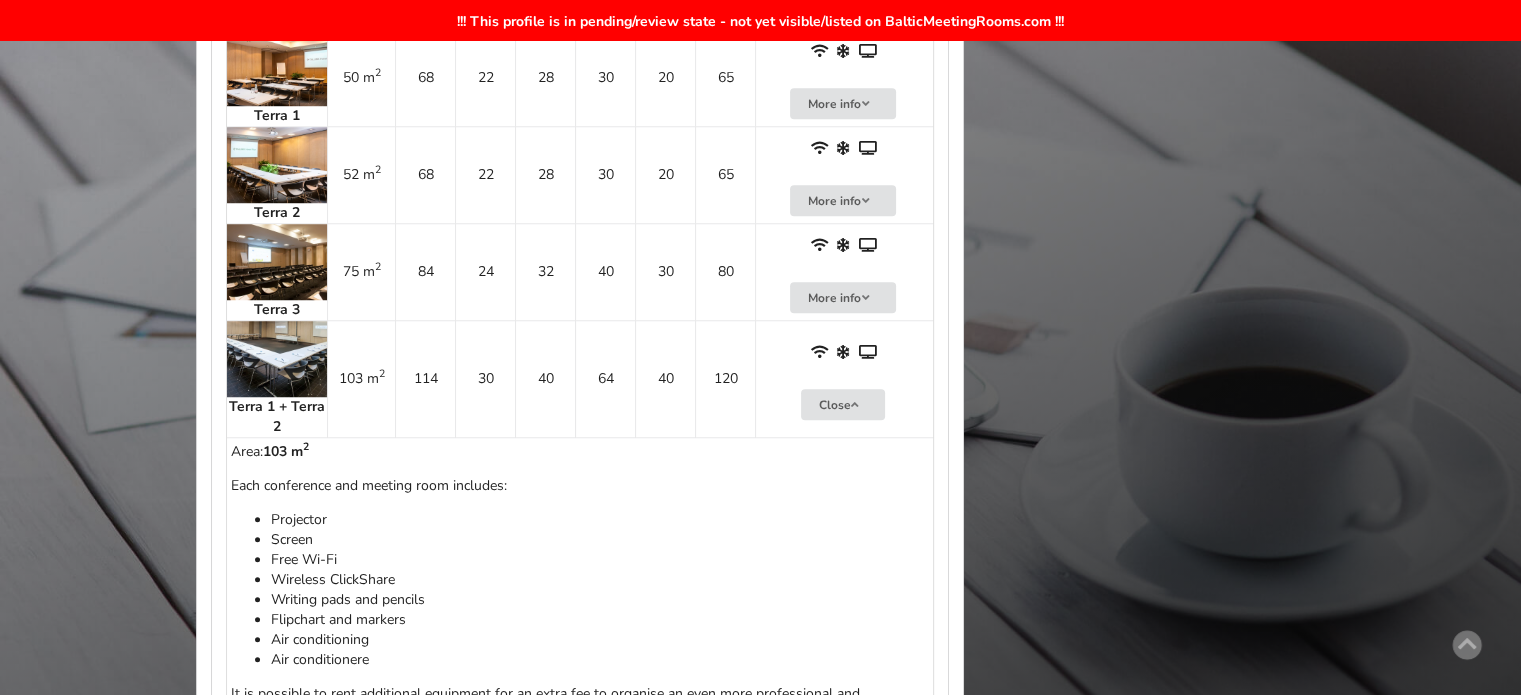 scroll, scrollTop: 1700, scrollLeft: 0, axis: vertical 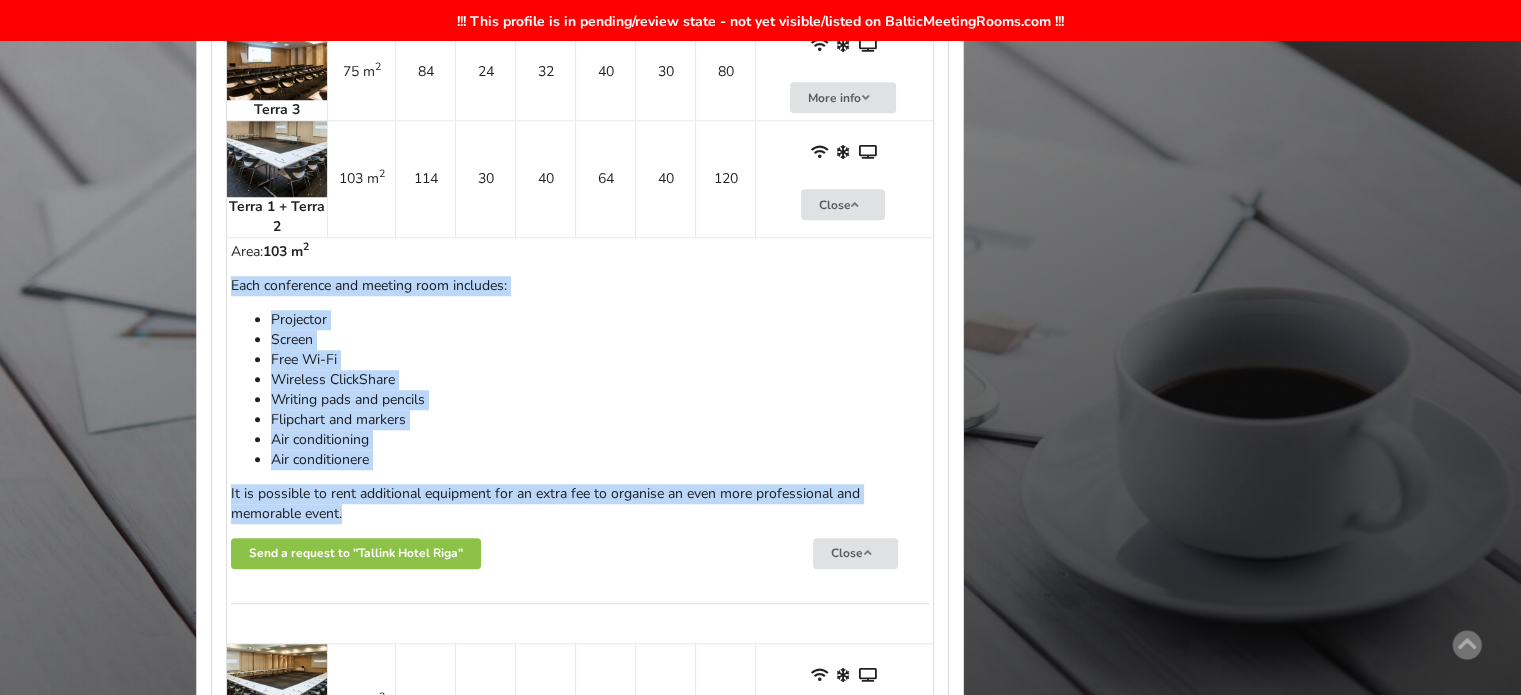 drag, startPoint x: 232, startPoint y: 286, endPoint x: 356, endPoint y: 508, distance: 254.28331 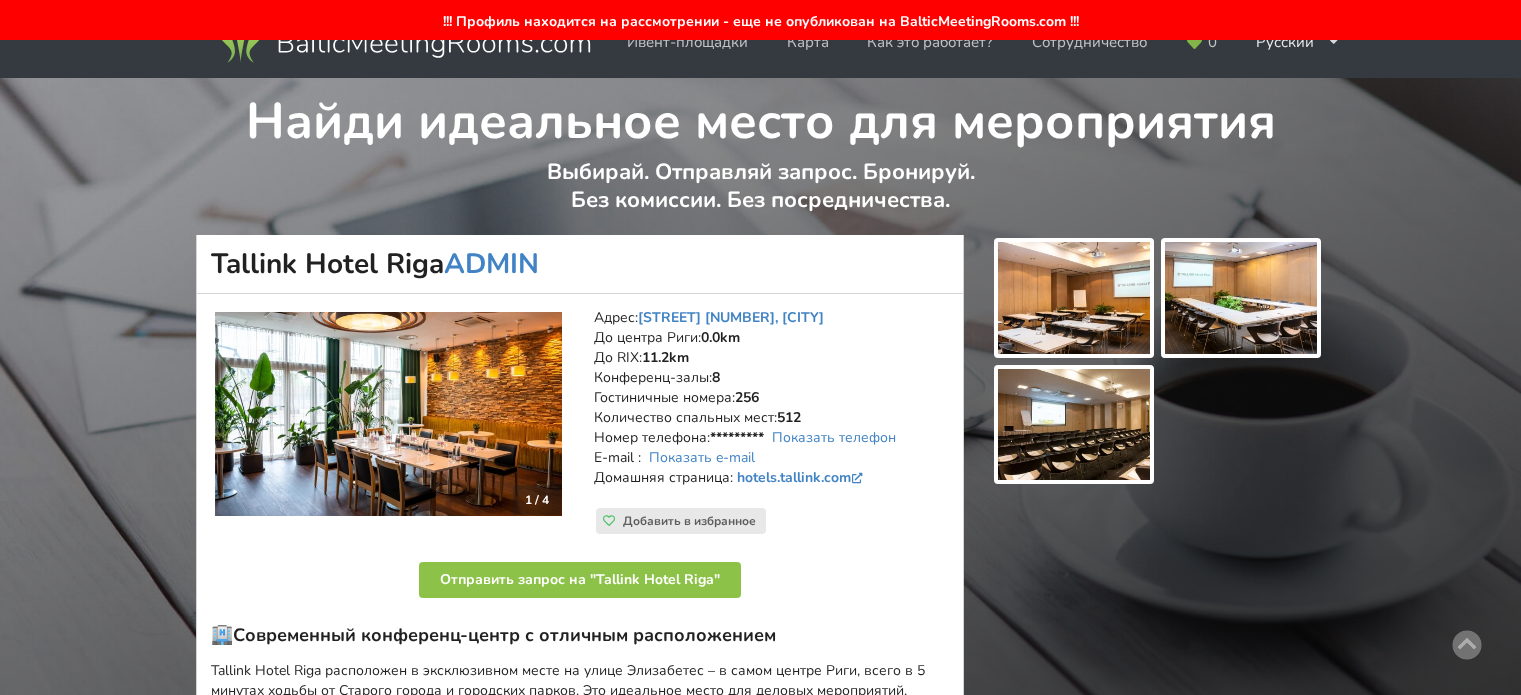 scroll, scrollTop: 0, scrollLeft: 0, axis: both 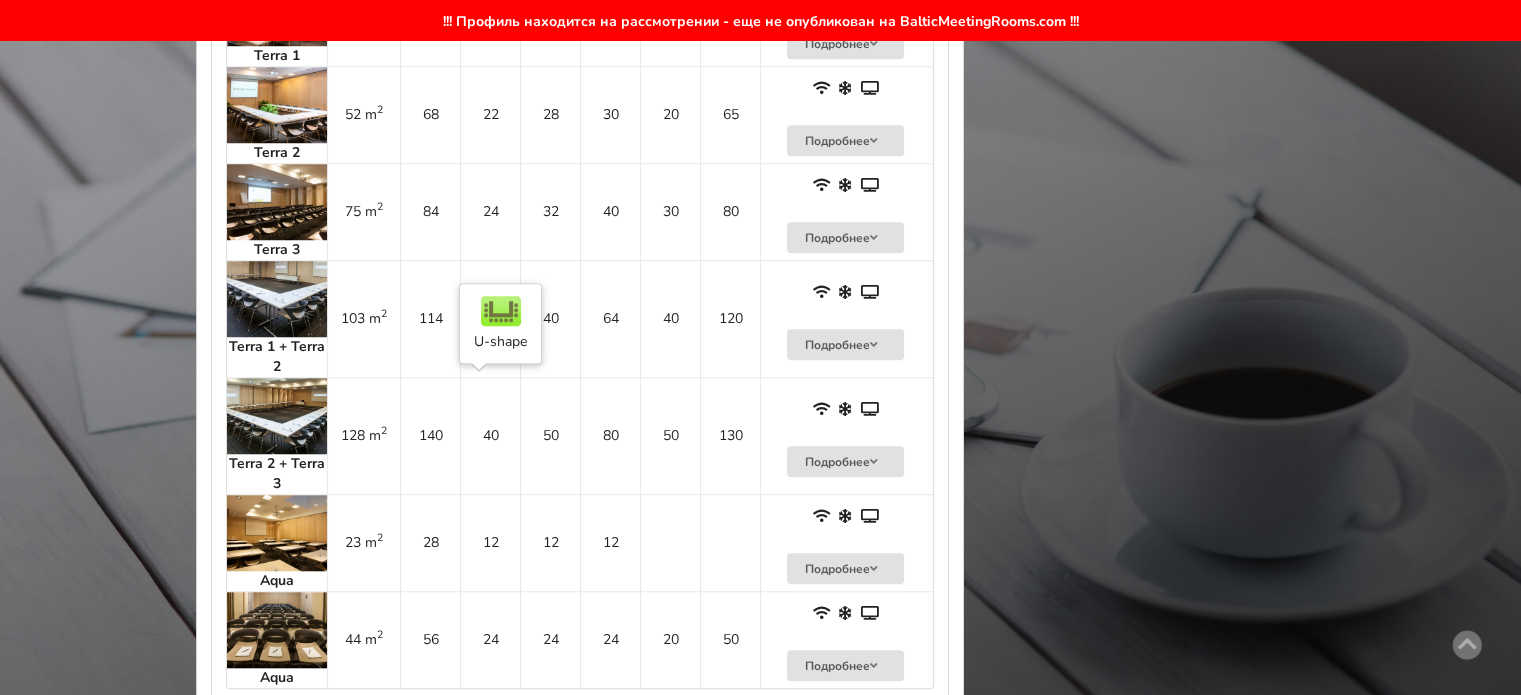 click on "30" at bounding box center [490, 318] 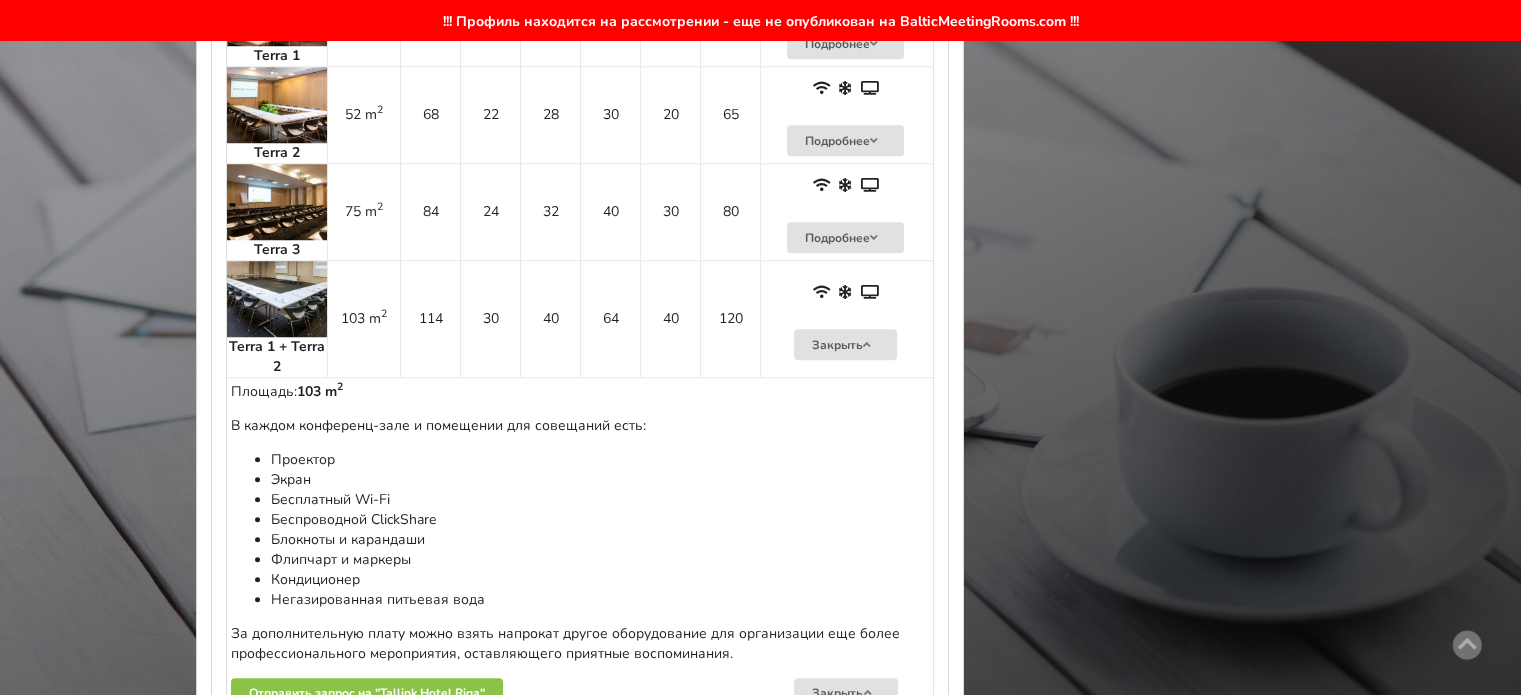 scroll, scrollTop: 1900, scrollLeft: 0, axis: vertical 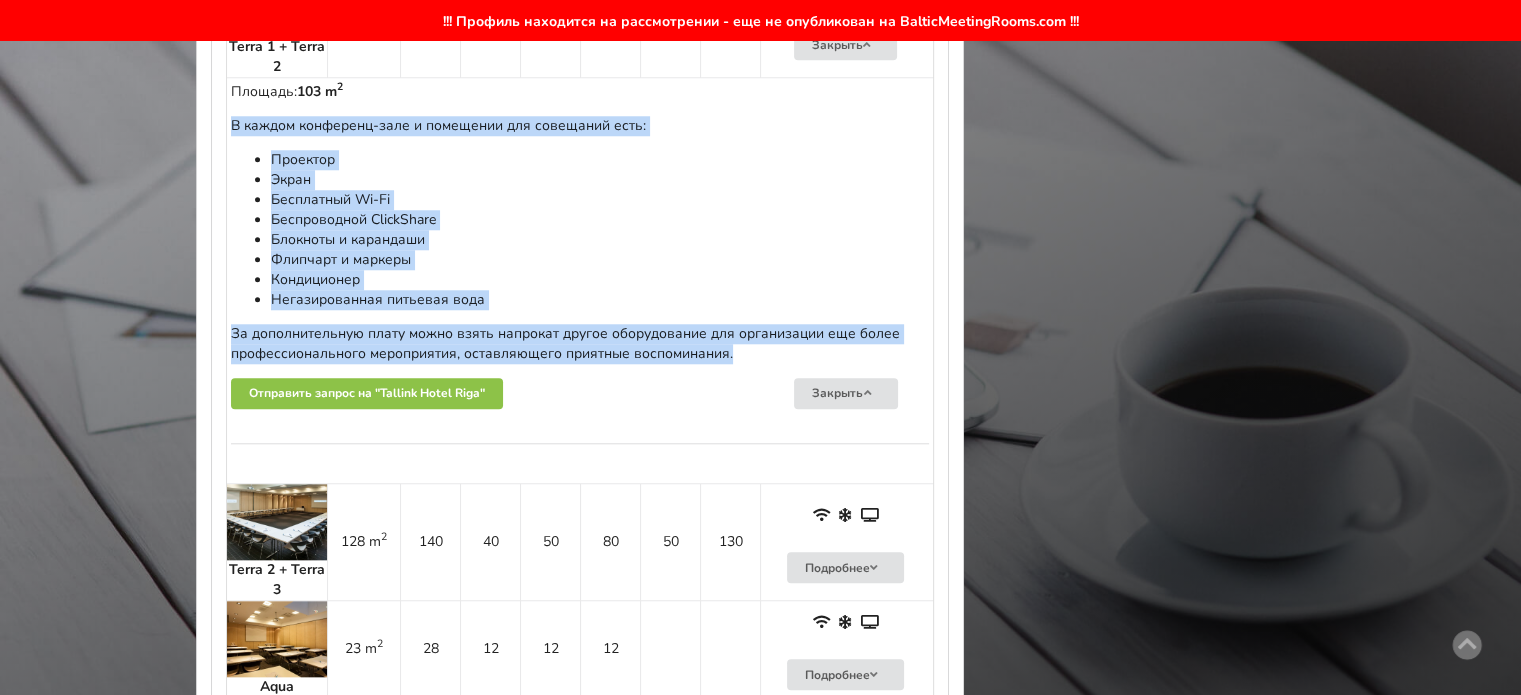 drag, startPoint x: 230, startPoint y: 121, endPoint x: 732, endPoint y: 343, distance: 548.8971 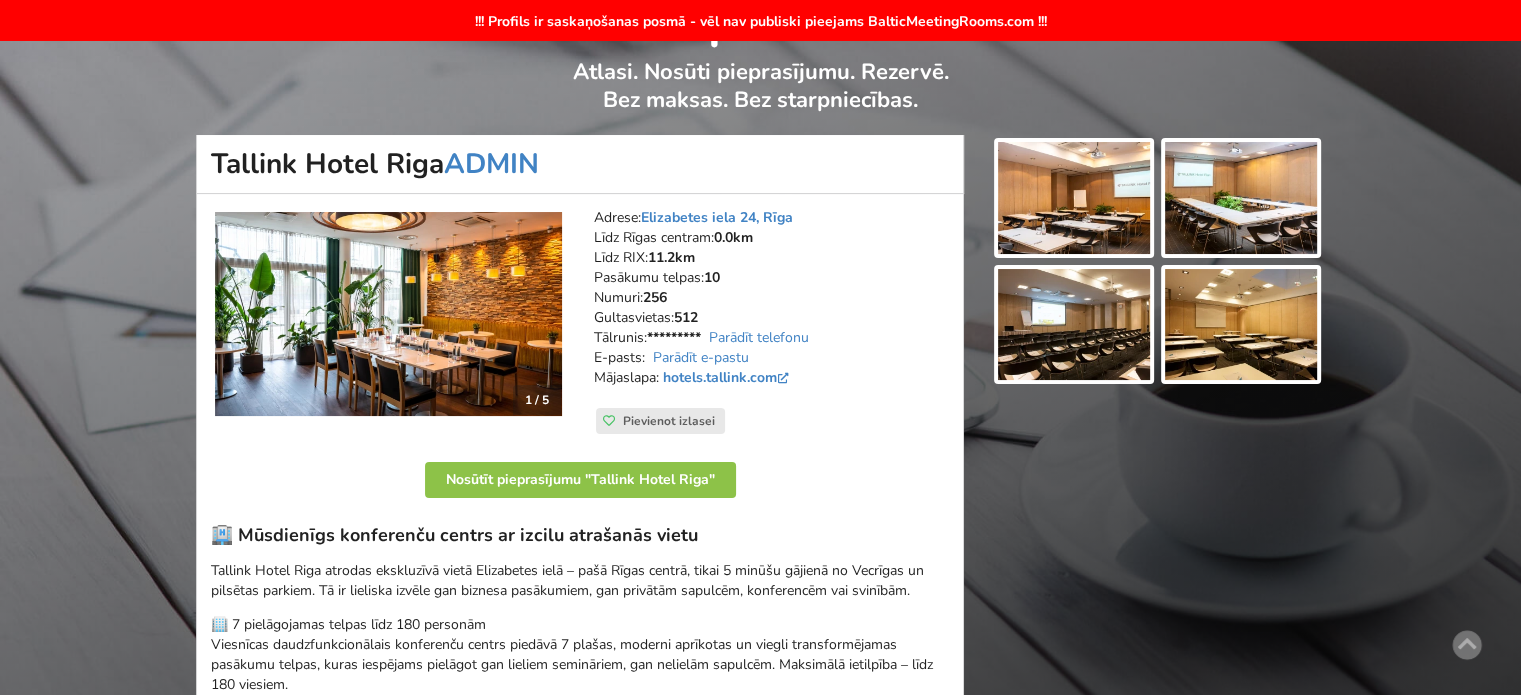 scroll, scrollTop: 0, scrollLeft: 0, axis: both 